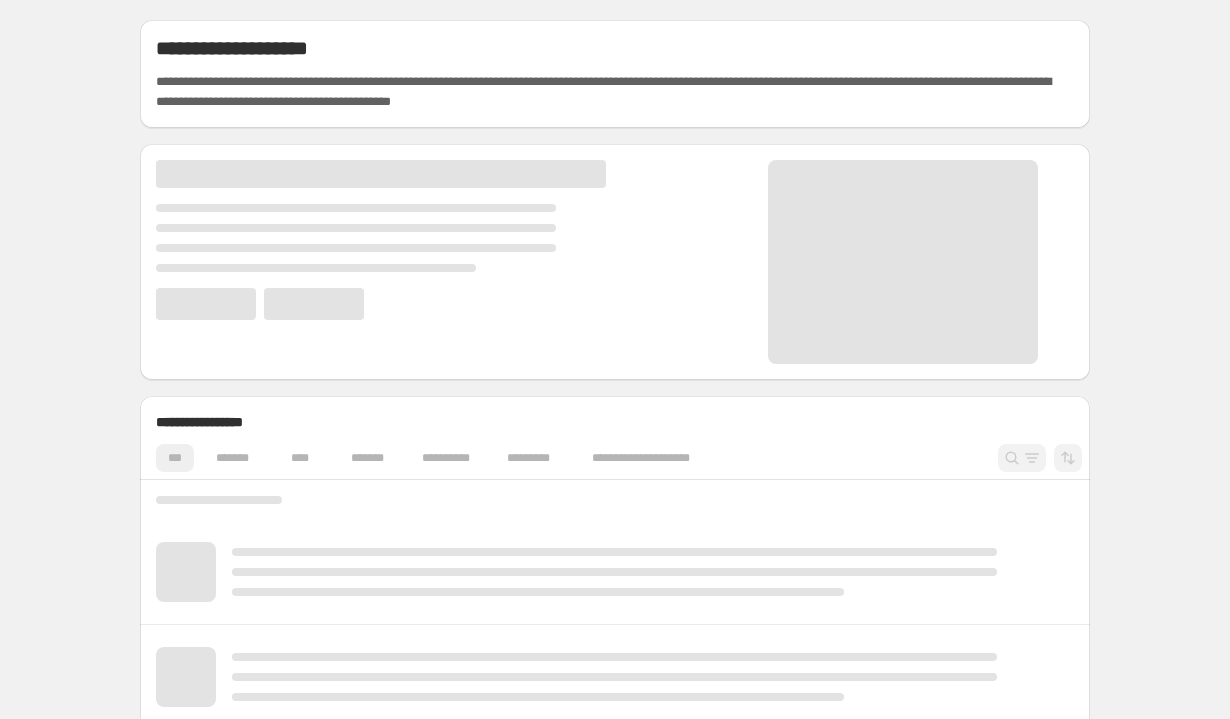 scroll, scrollTop: 0, scrollLeft: 0, axis: both 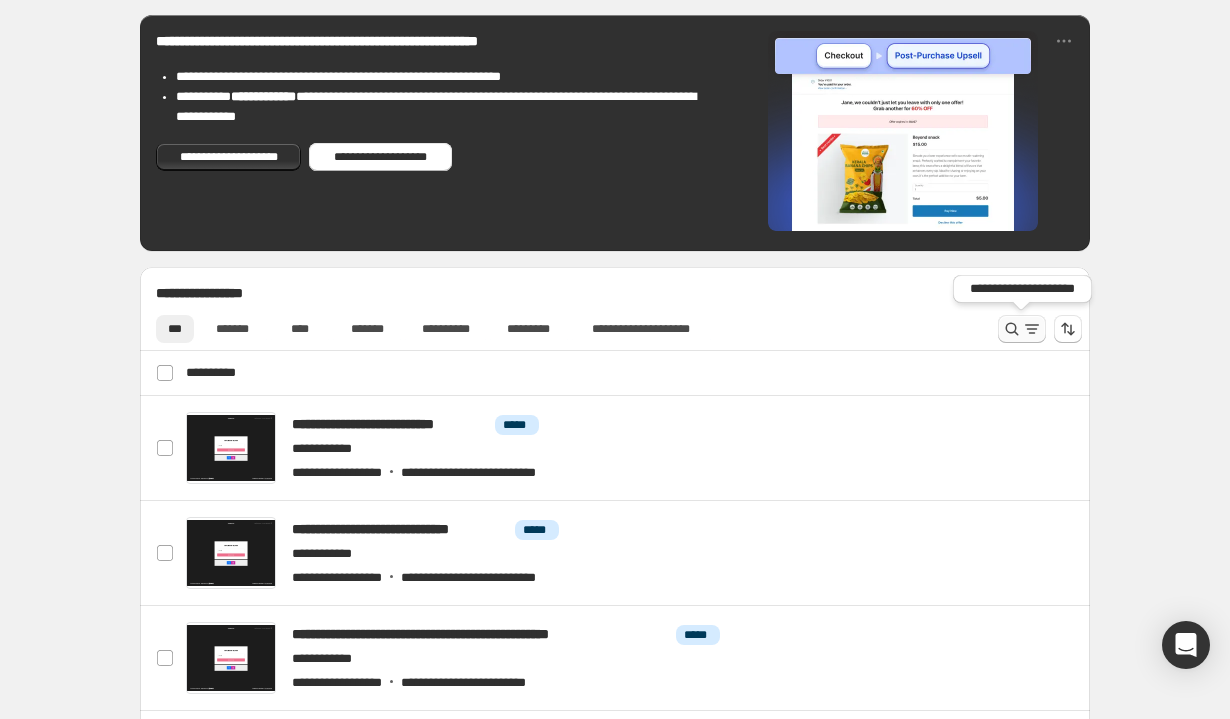 click 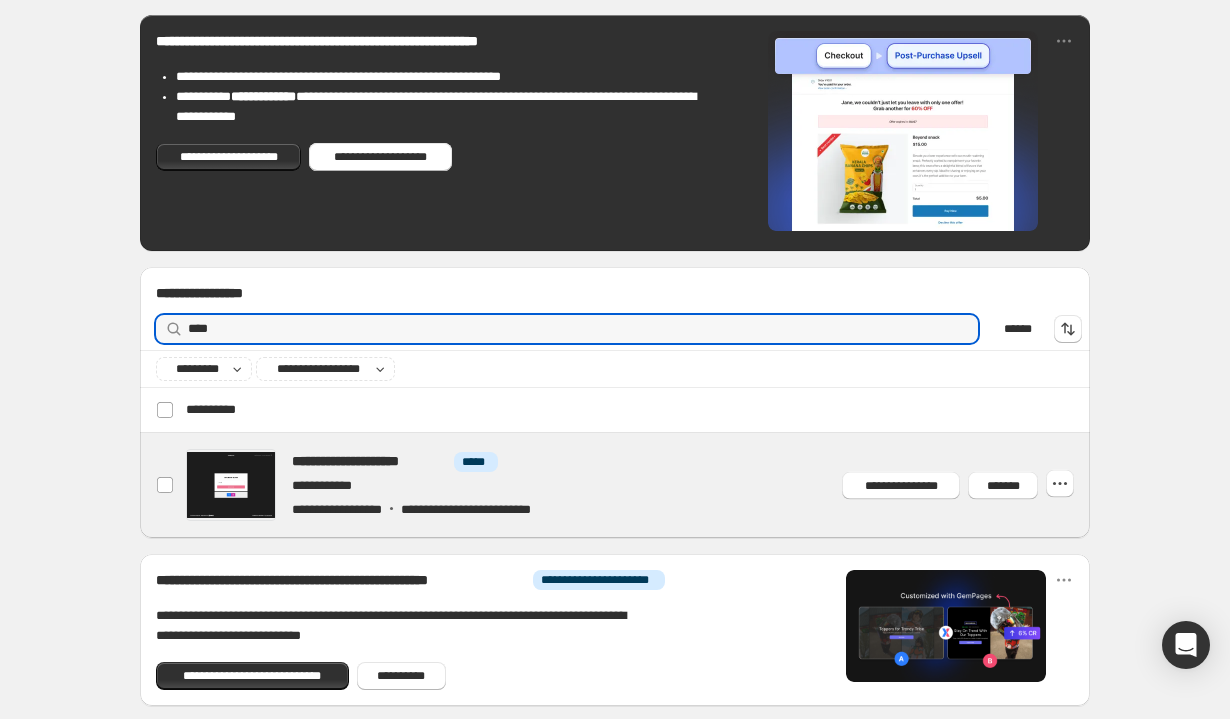 scroll, scrollTop: 546, scrollLeft: 0, axis: vertical 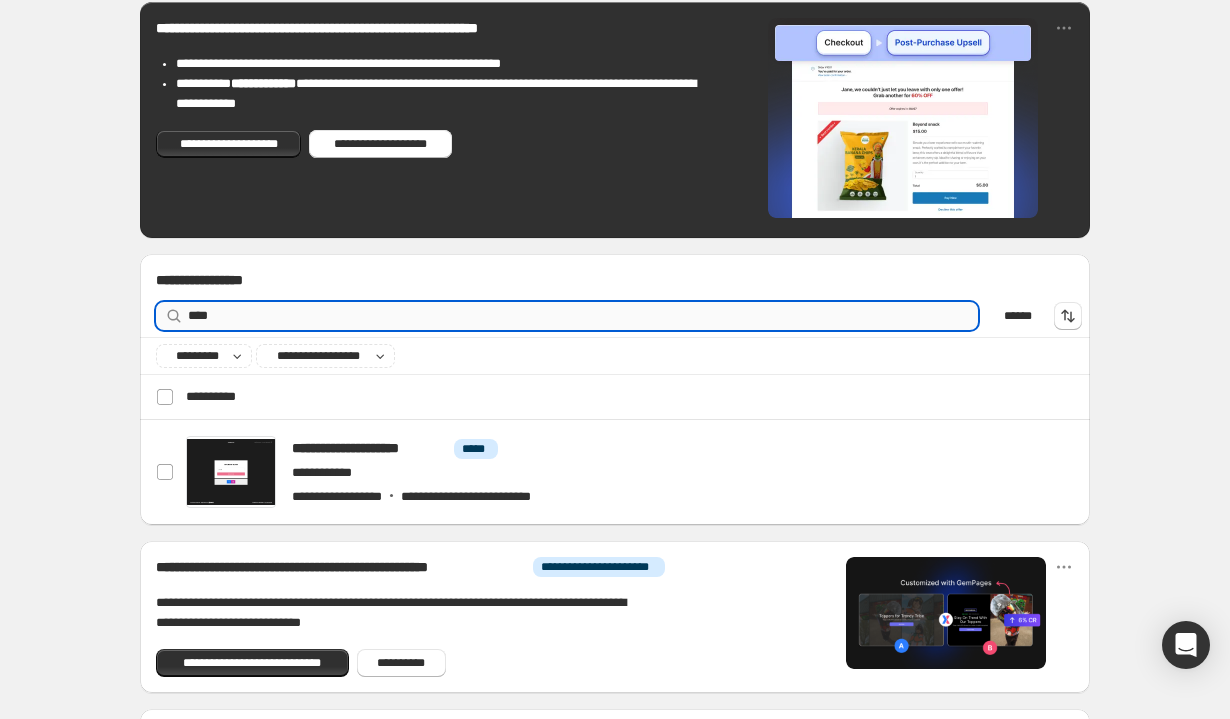 click on "****" at bounding box center (583, 316) 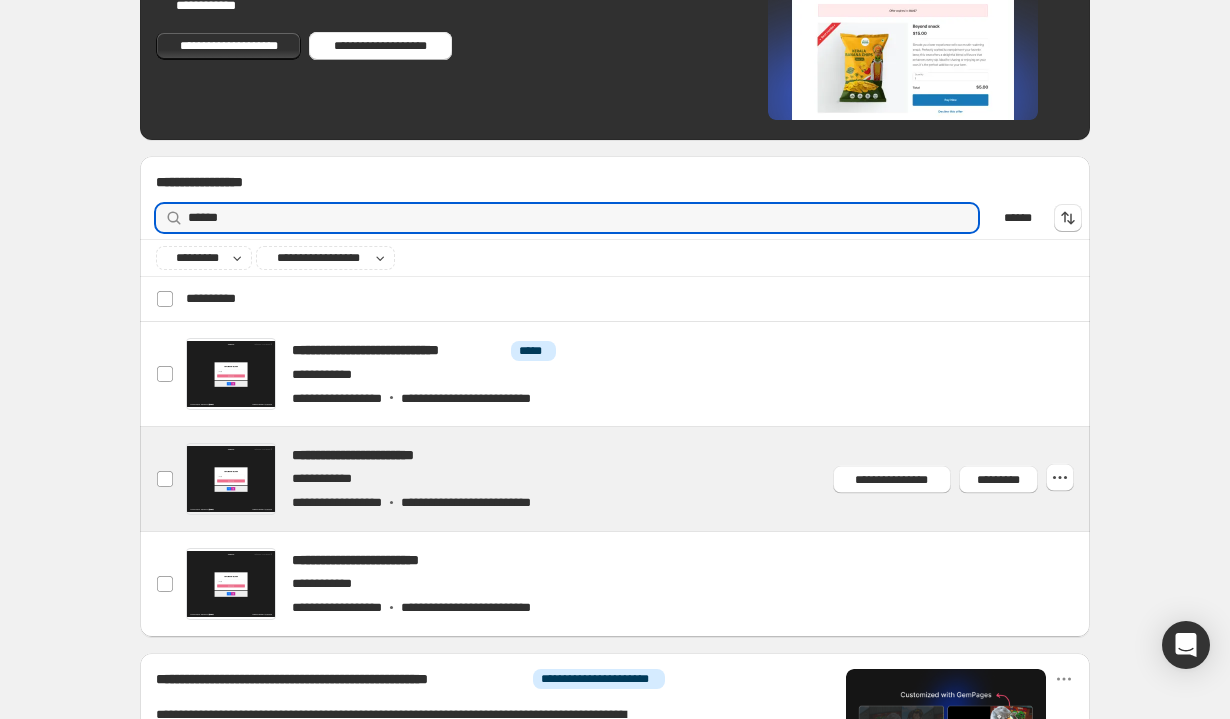 scroll, scrollTop: 651, scrollLeft: 0, axis: vertical 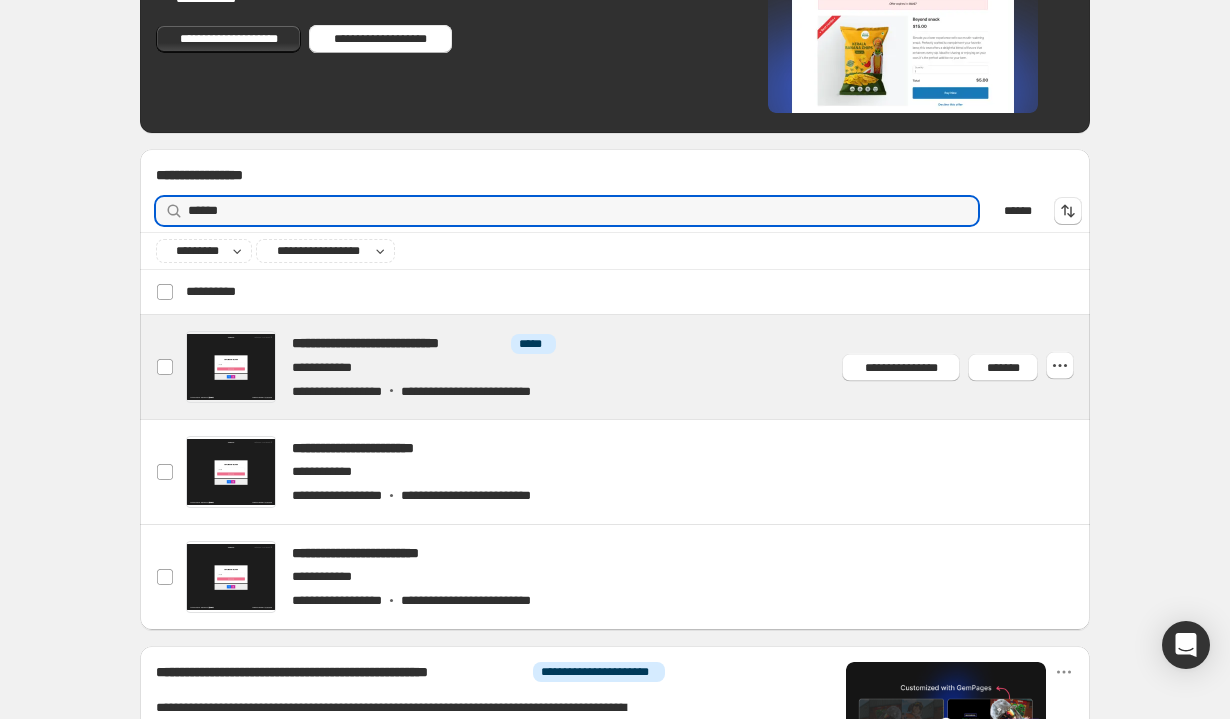 type on "******" 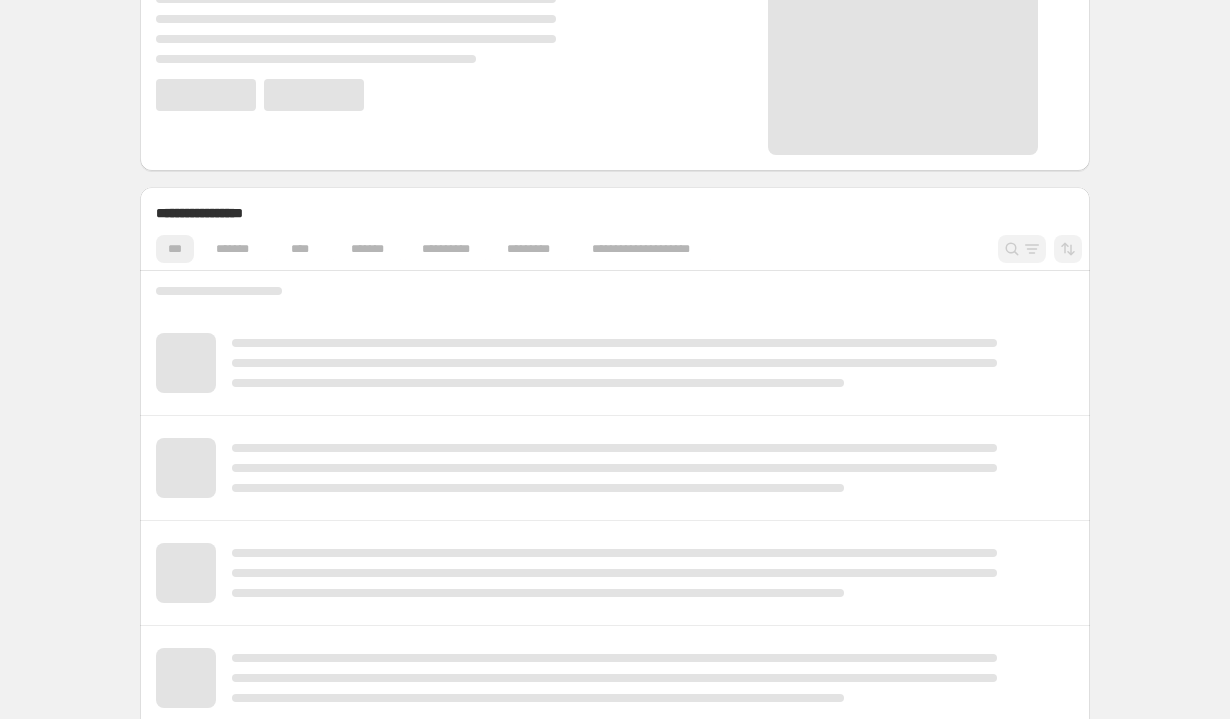 scroll, scrollTop: 252, scrollLeft: 0, axis: vertical 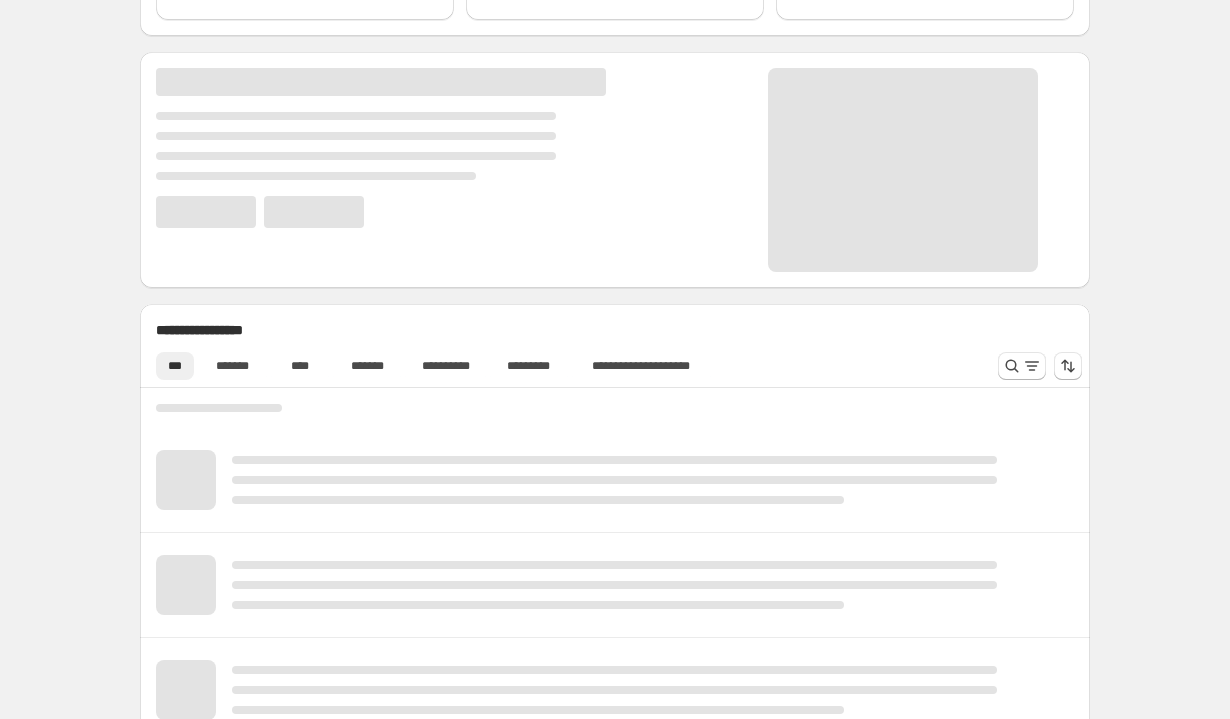 click at bounding box center [903, 170] 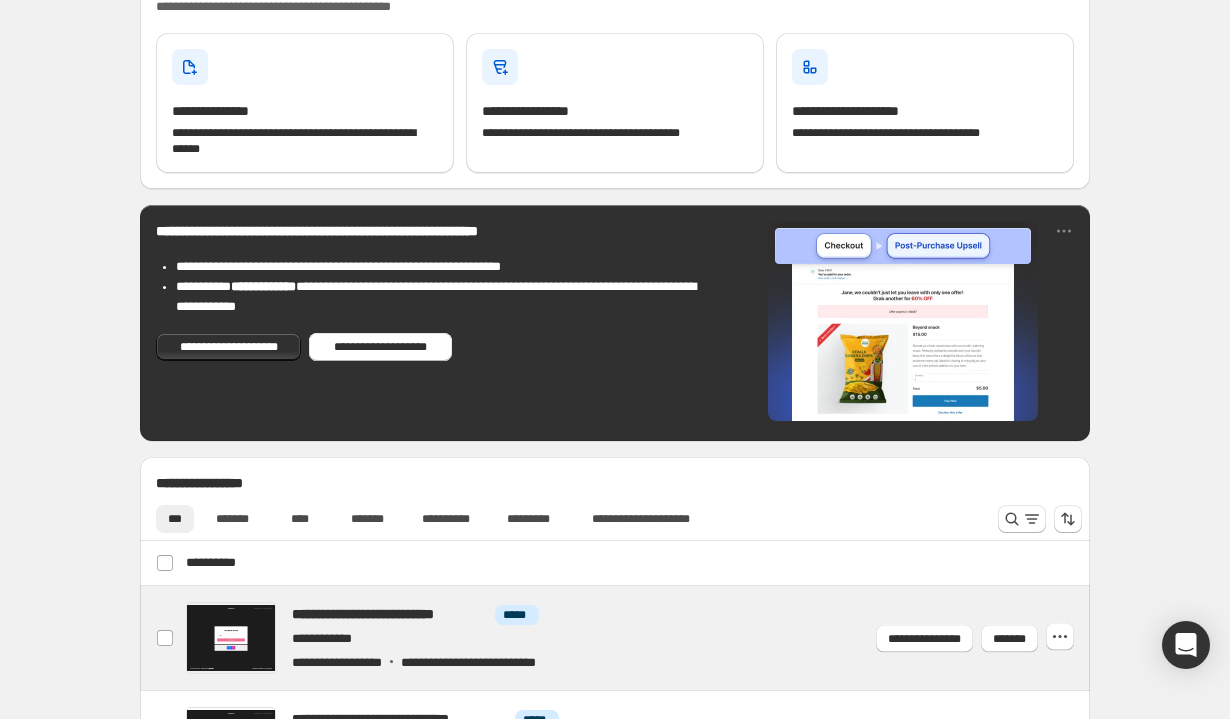 scroll, scrollTop: 409, scrollLeft: 0, axis: vertical 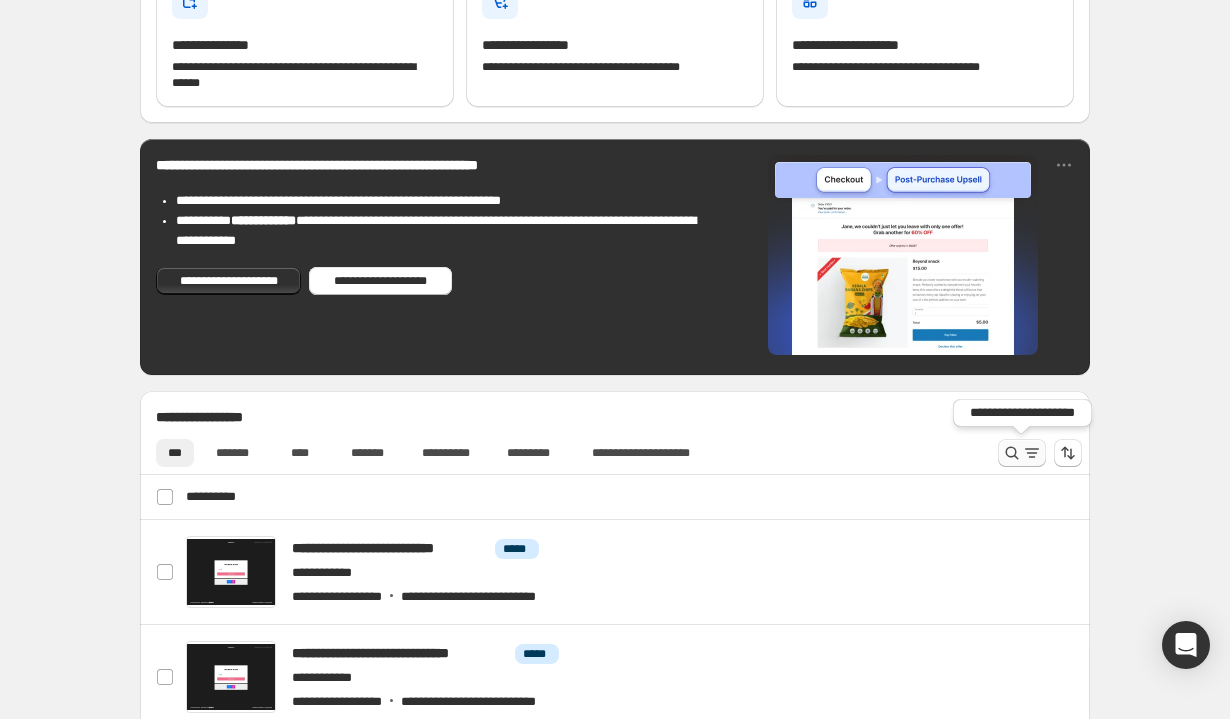 click 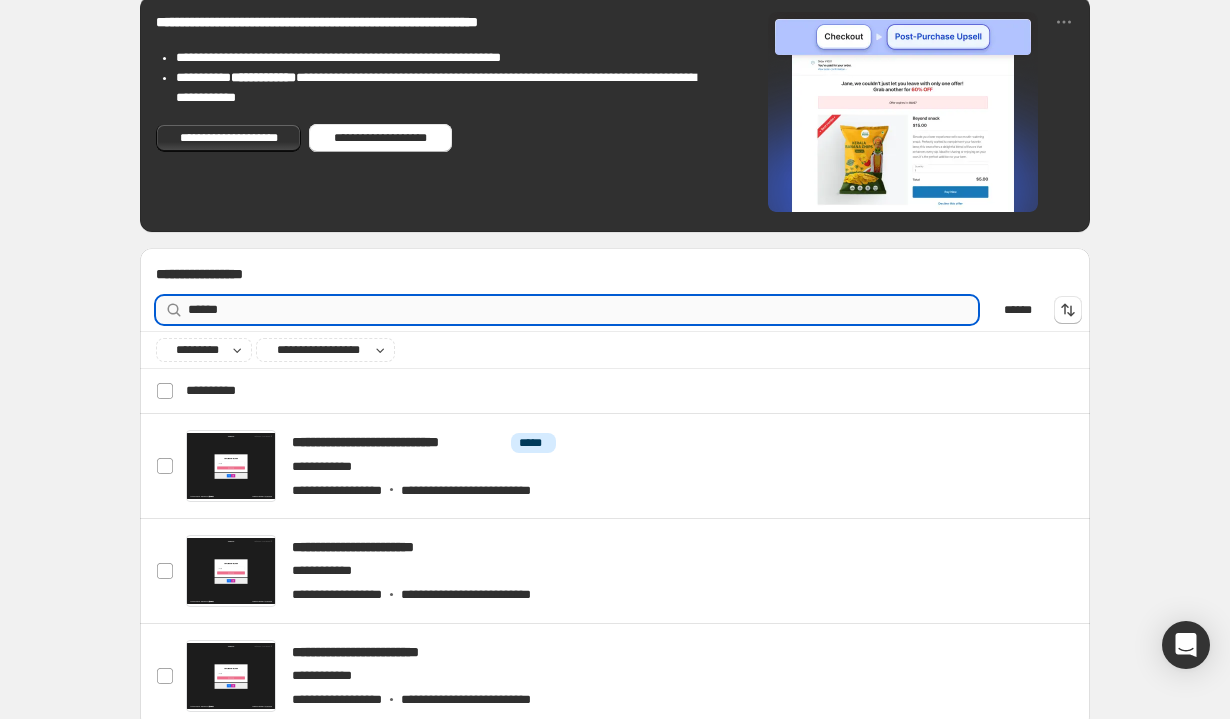 scroll, scrollTop: 580, scrollLeft: 0, axis: vertical 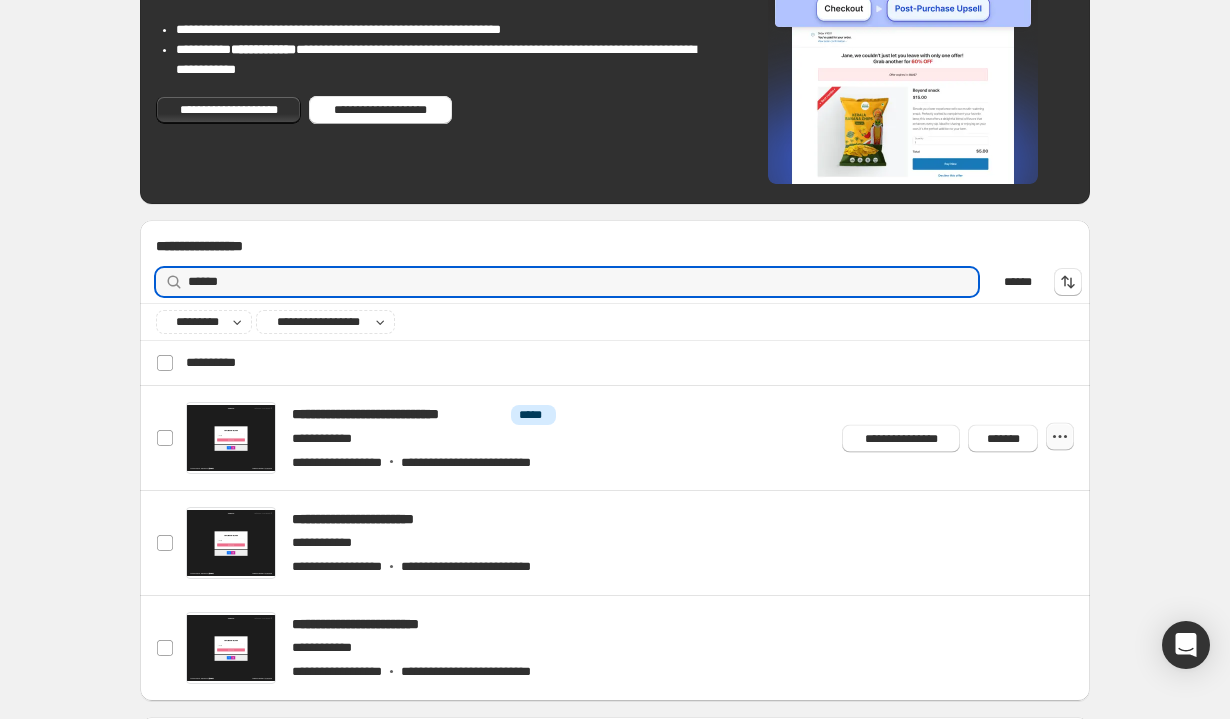 type on "******" 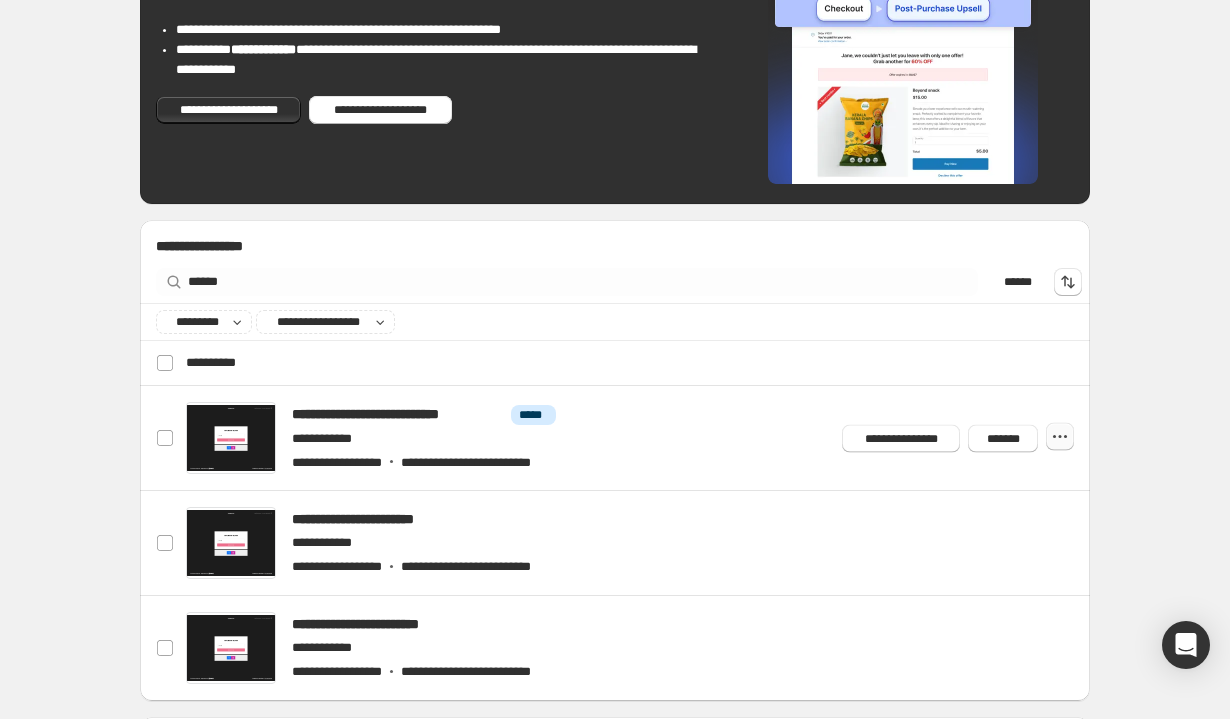 click 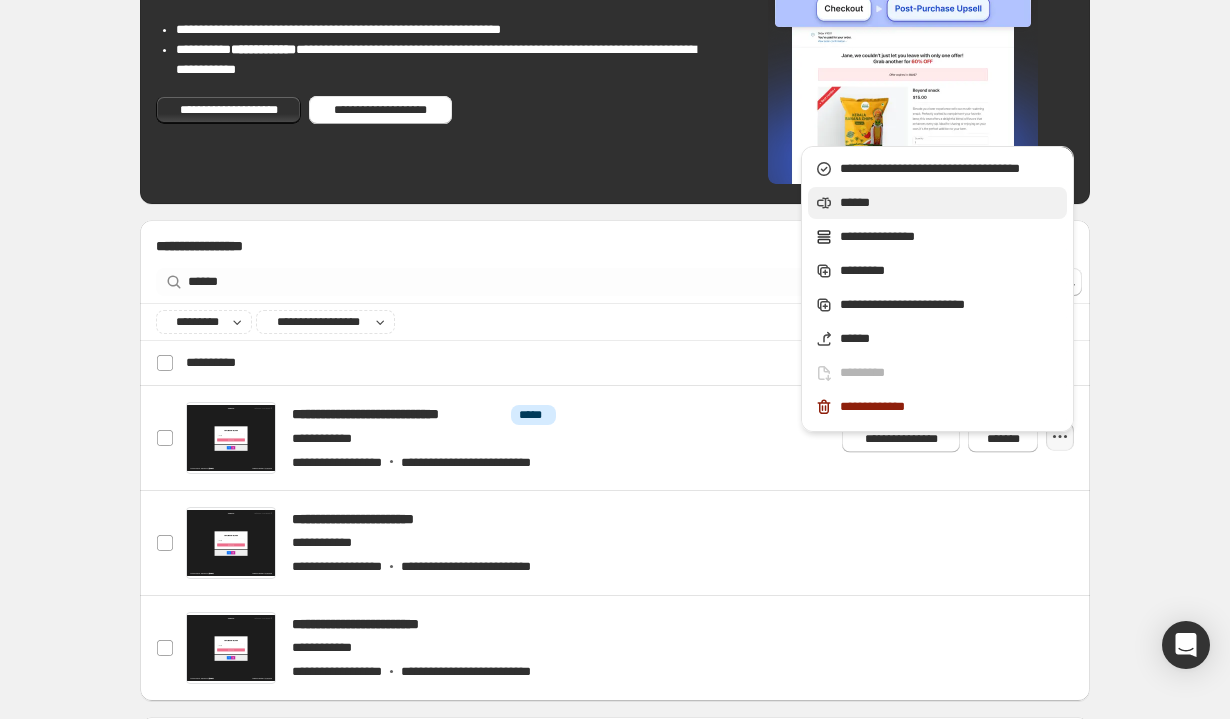 click on "******" at bounding box center [950, 203] 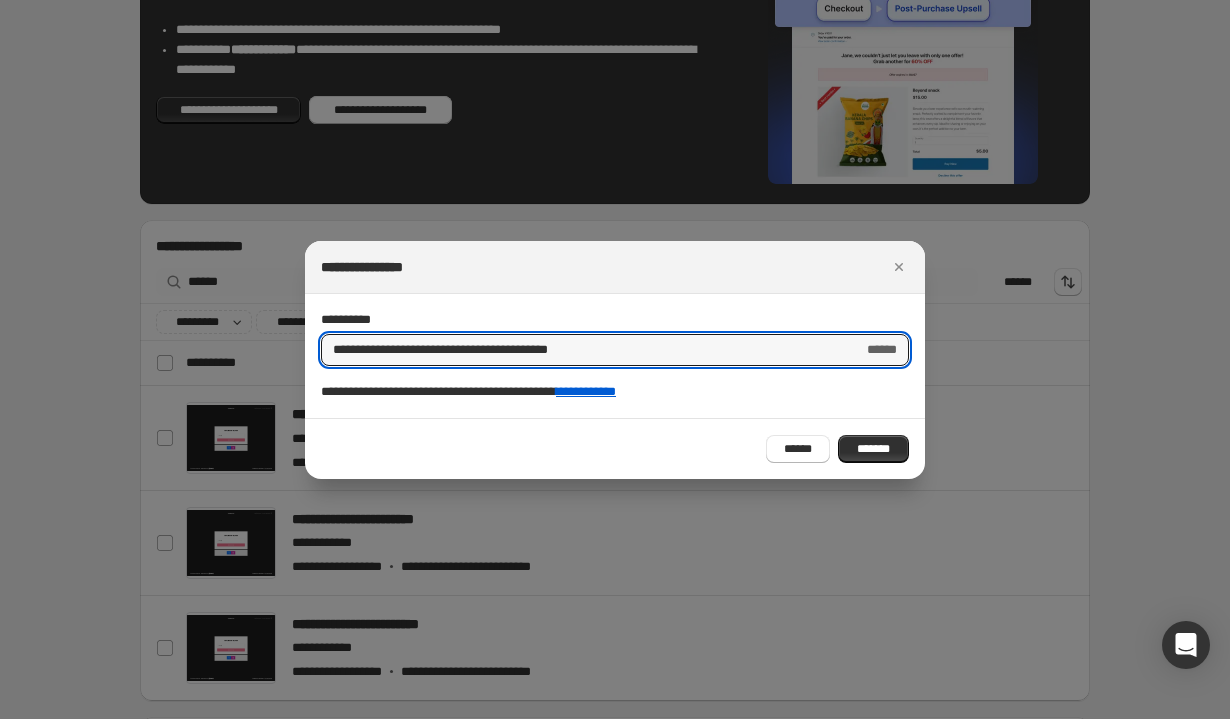 paste 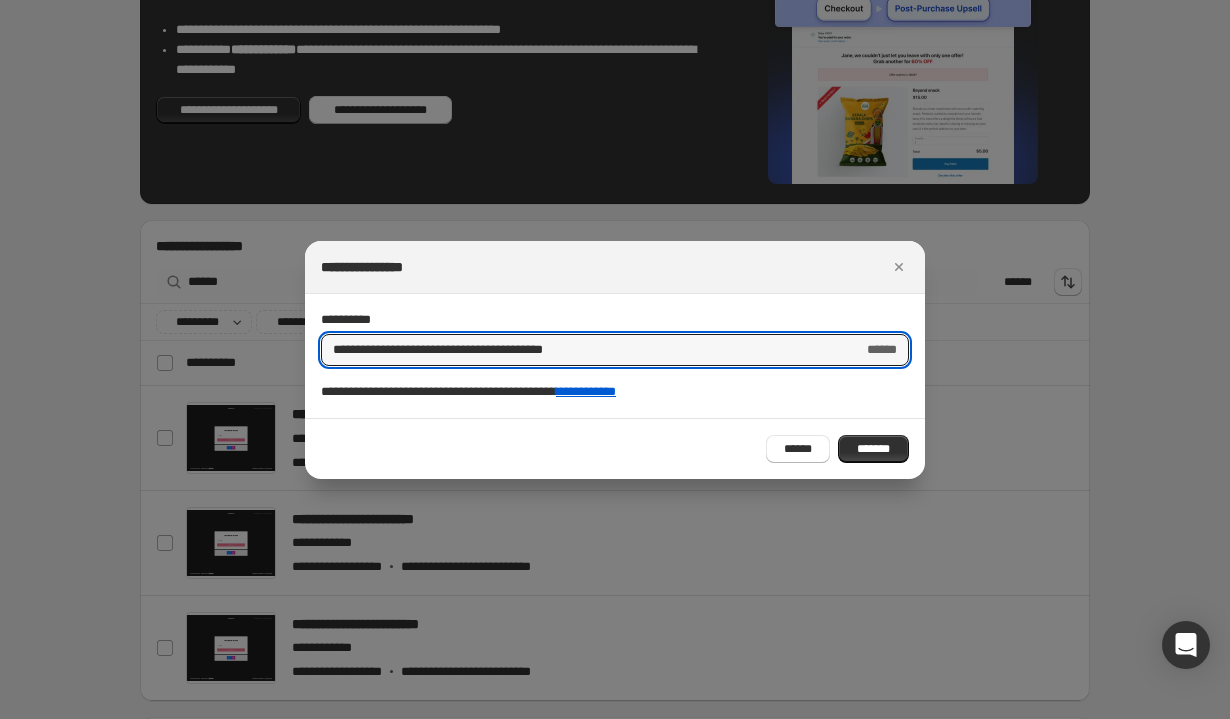 type on "**********" 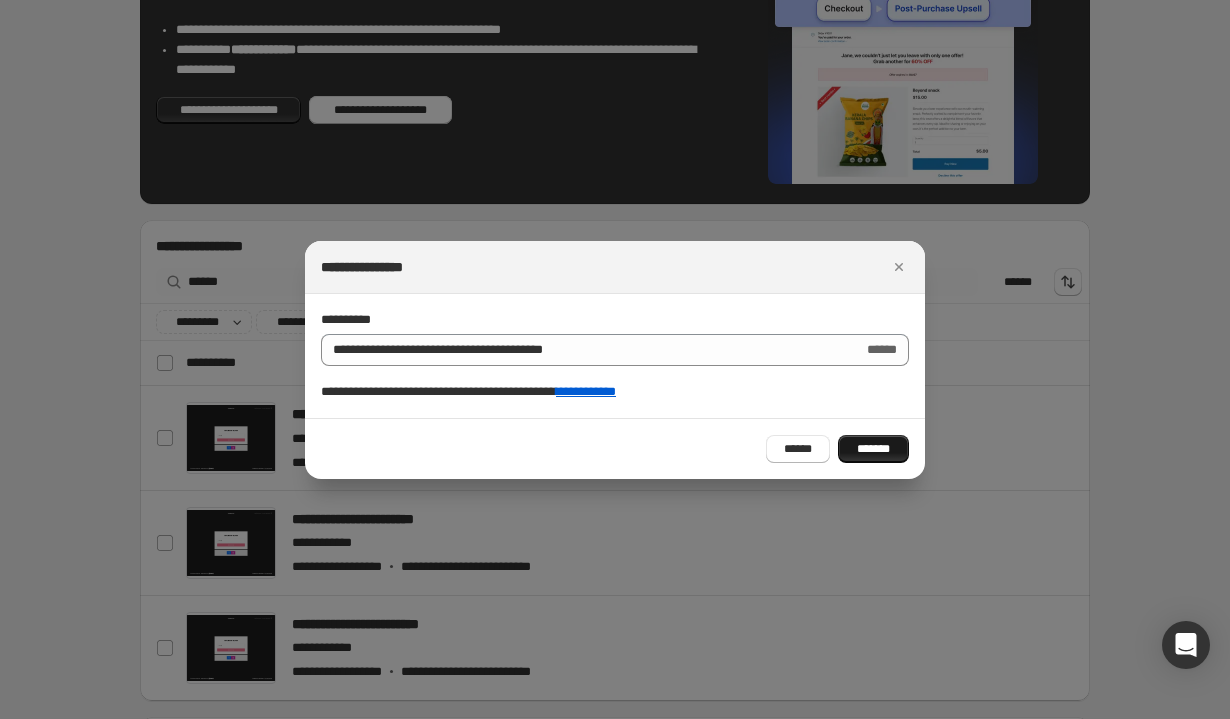 click on "*******" at bounding box center (873, 449) 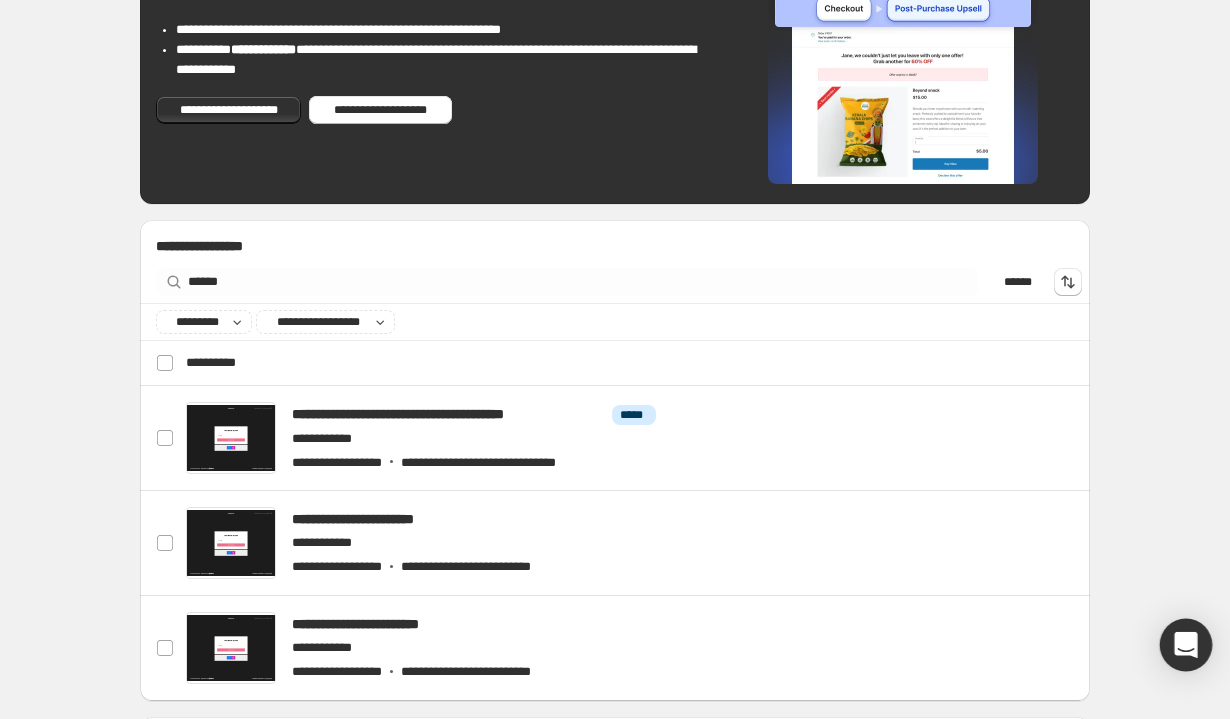 click 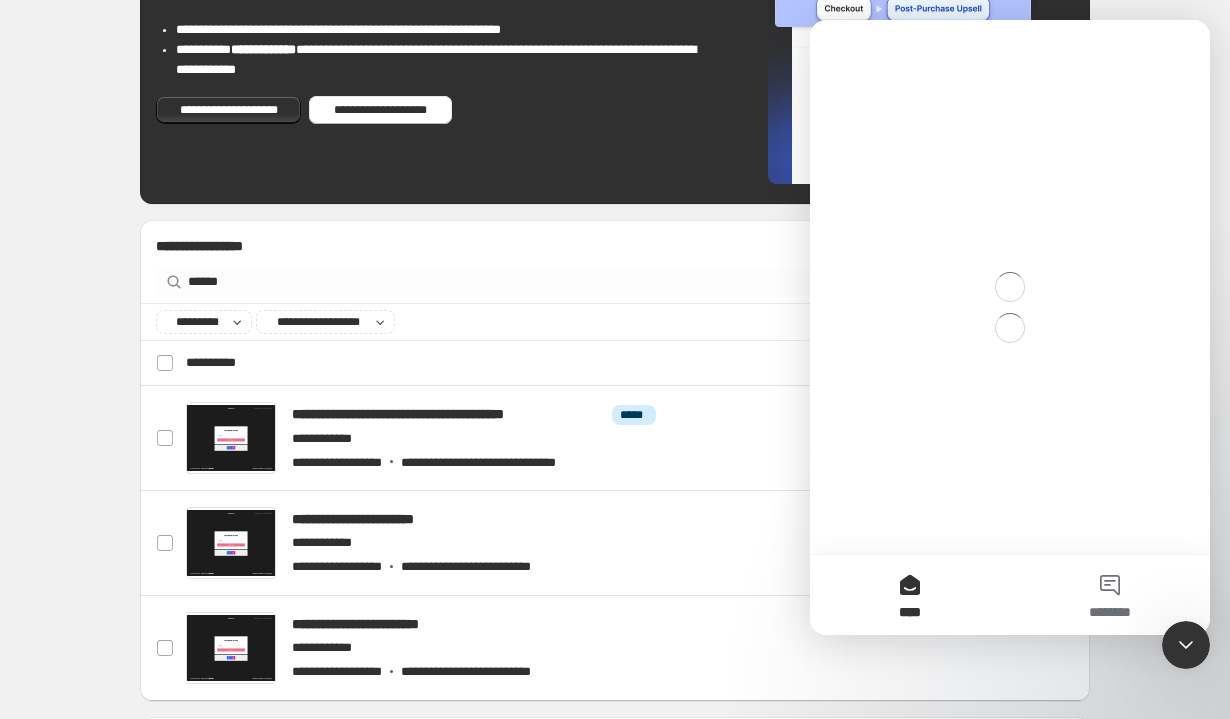 scroll, scrollTop: 0, scrollLeft: 0, axis: both 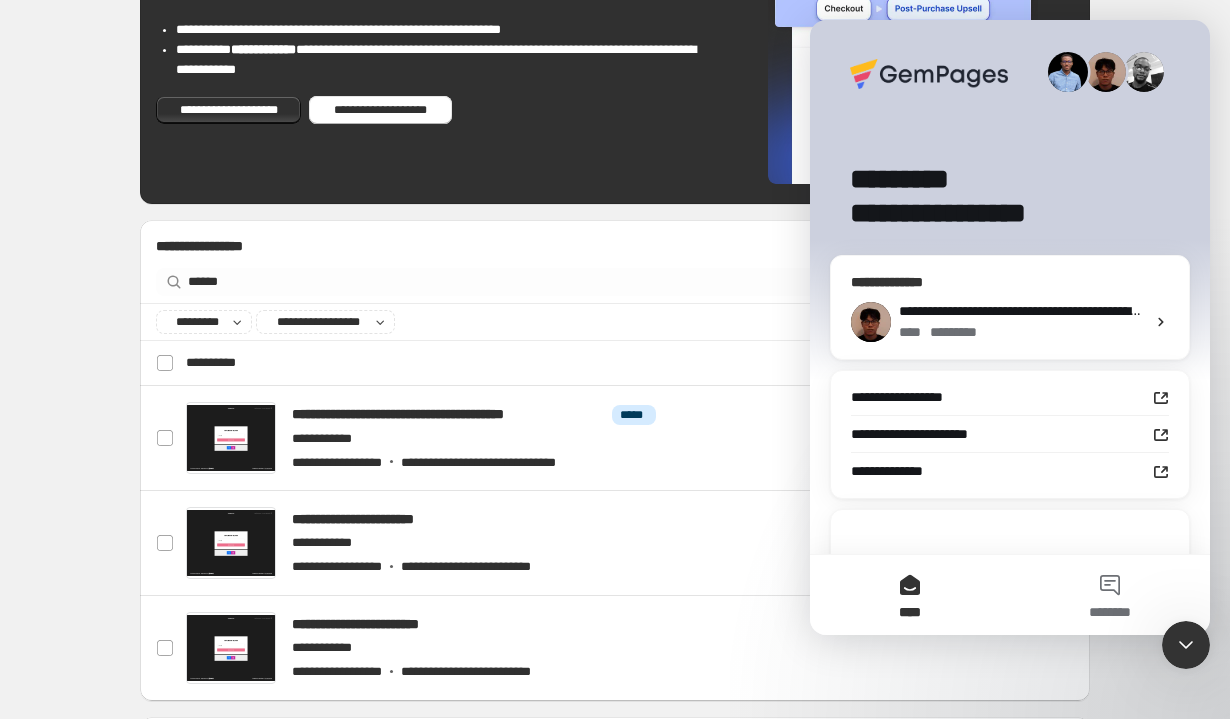 click on "**********" at bounding box center (1962, 311) 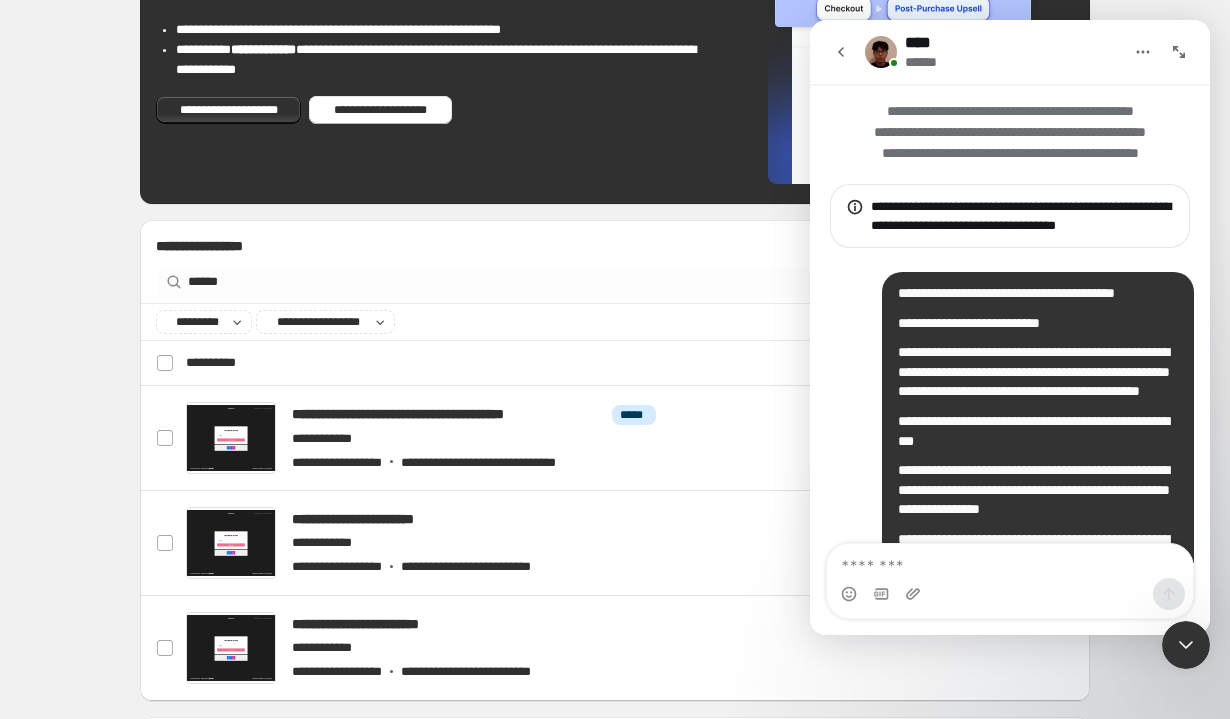 scroll, scrollTop: 804, scrollLeft: 0, axis: vertical 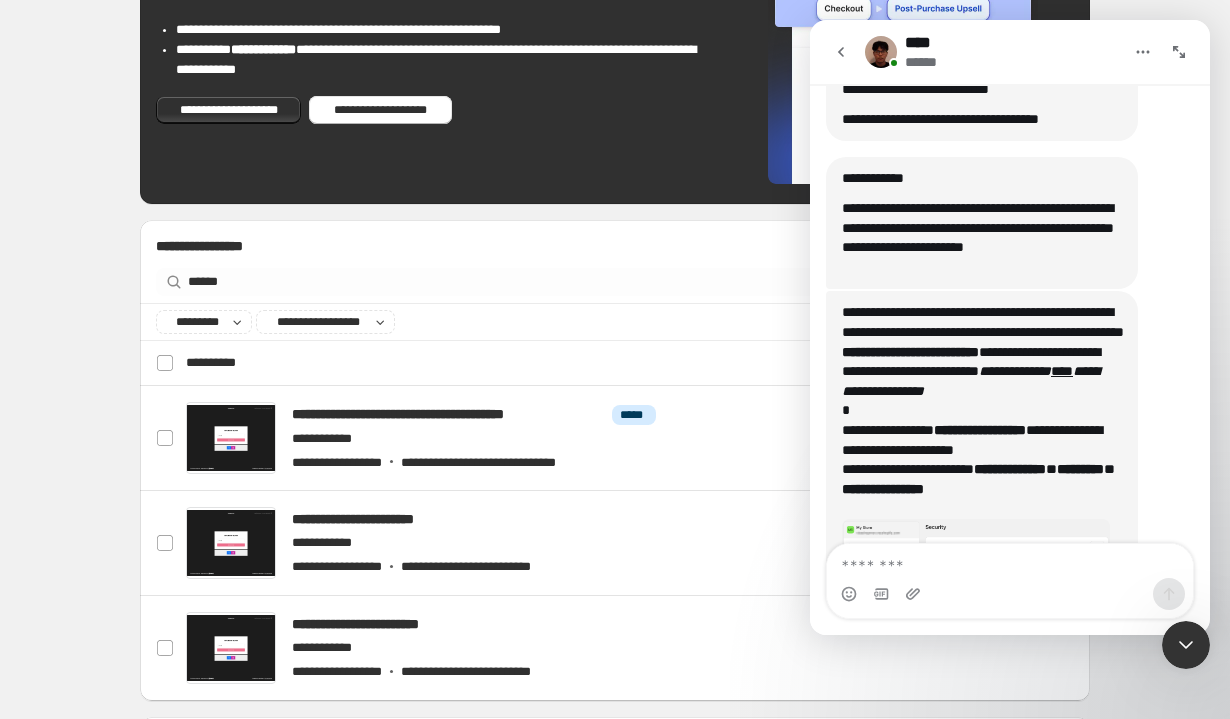 click at bounding box center [1010, 561] 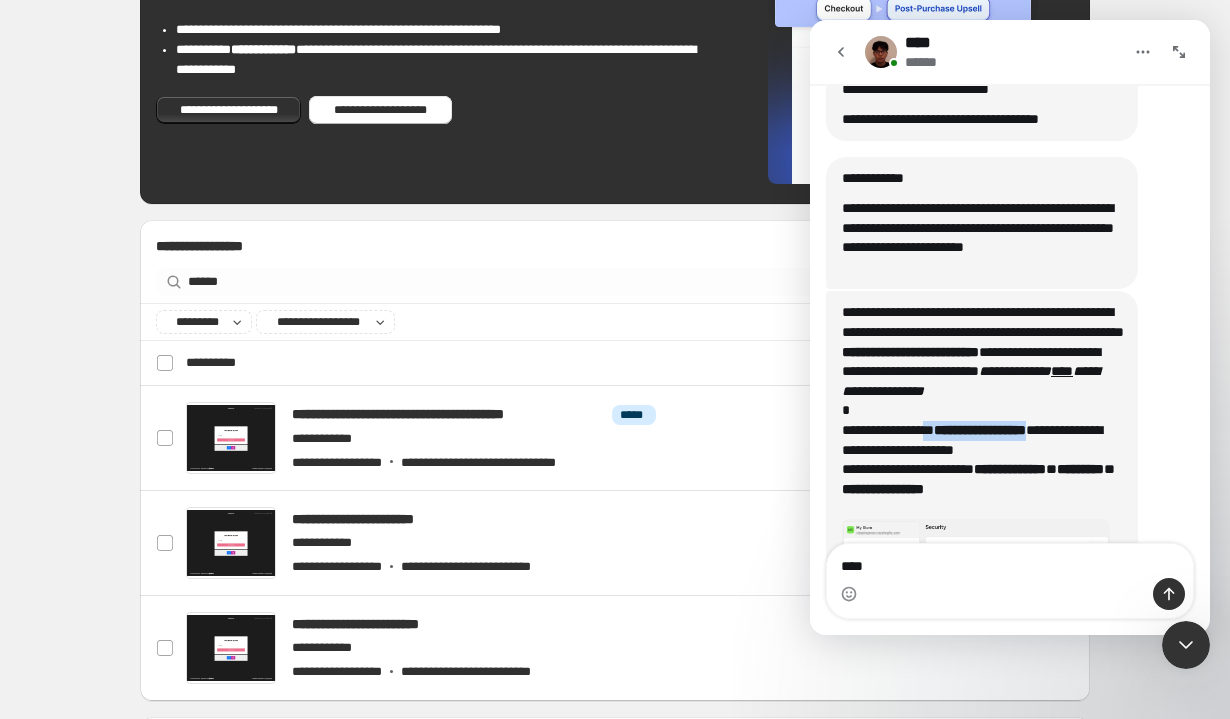 drag, startPoint x: 943, startPoint y: 454, endPoint x: 1088, endPoint y: 454, distance: 145 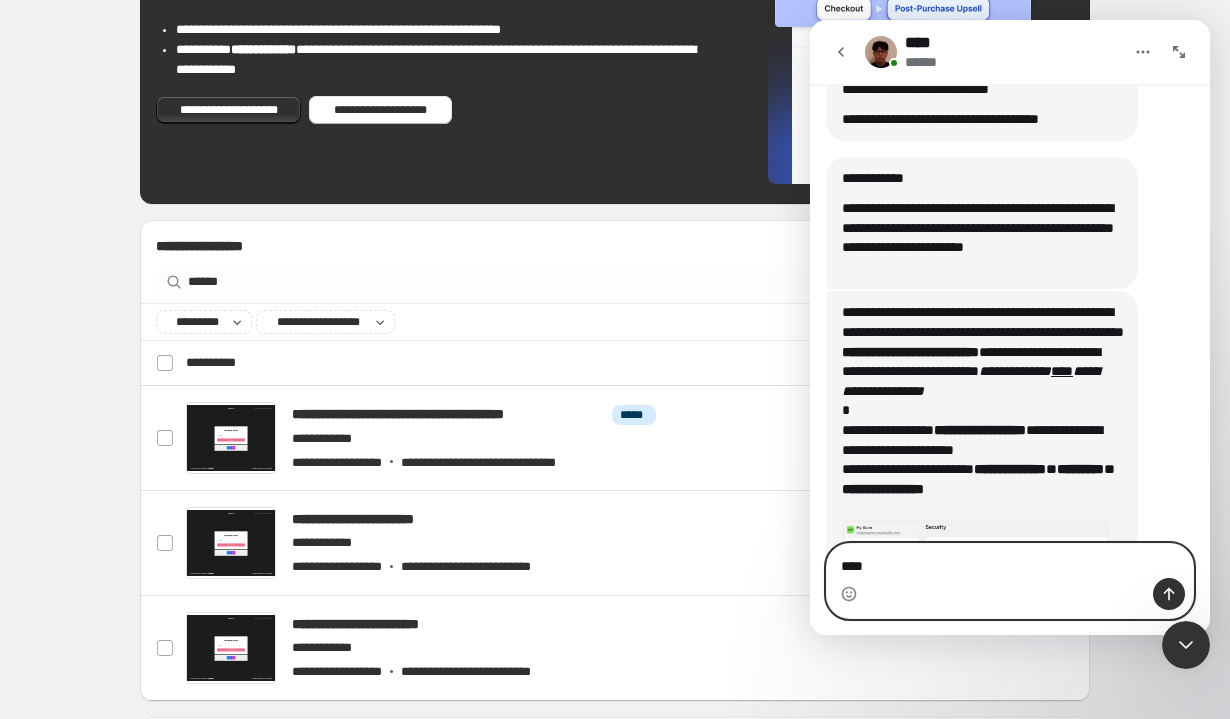 click on "****" at bounding box center [1010, 561] 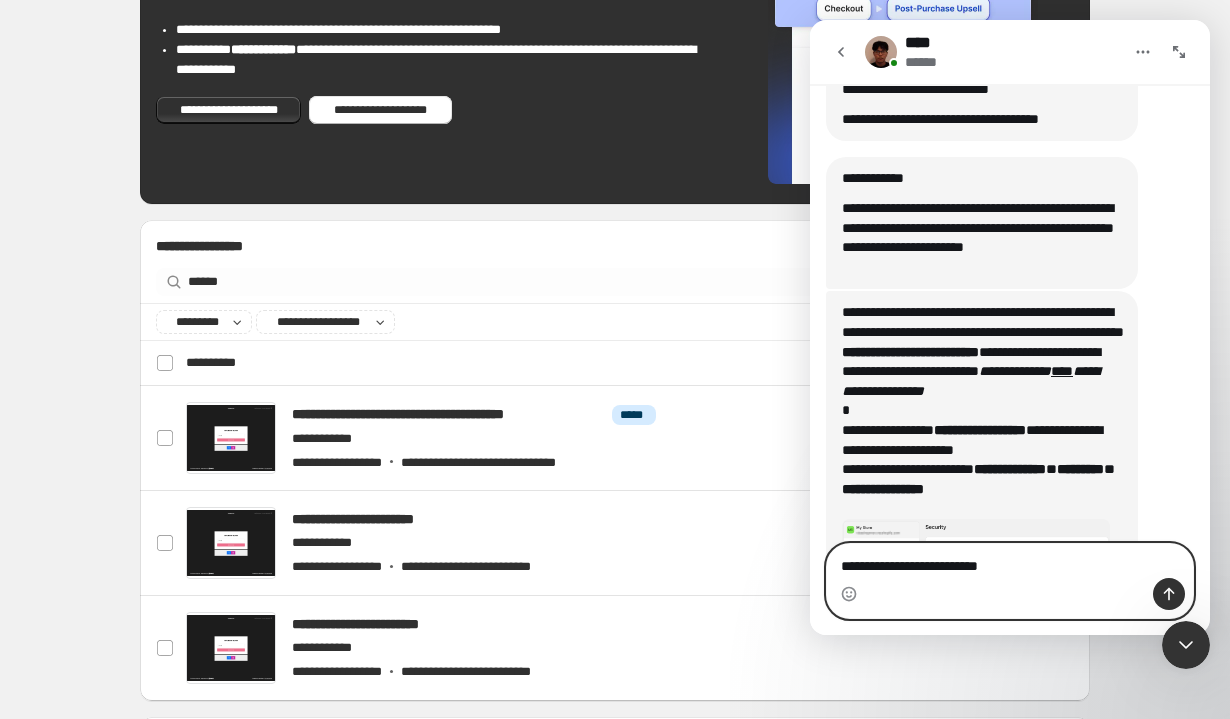 click on "**********" at bounding box center [1010, 561] 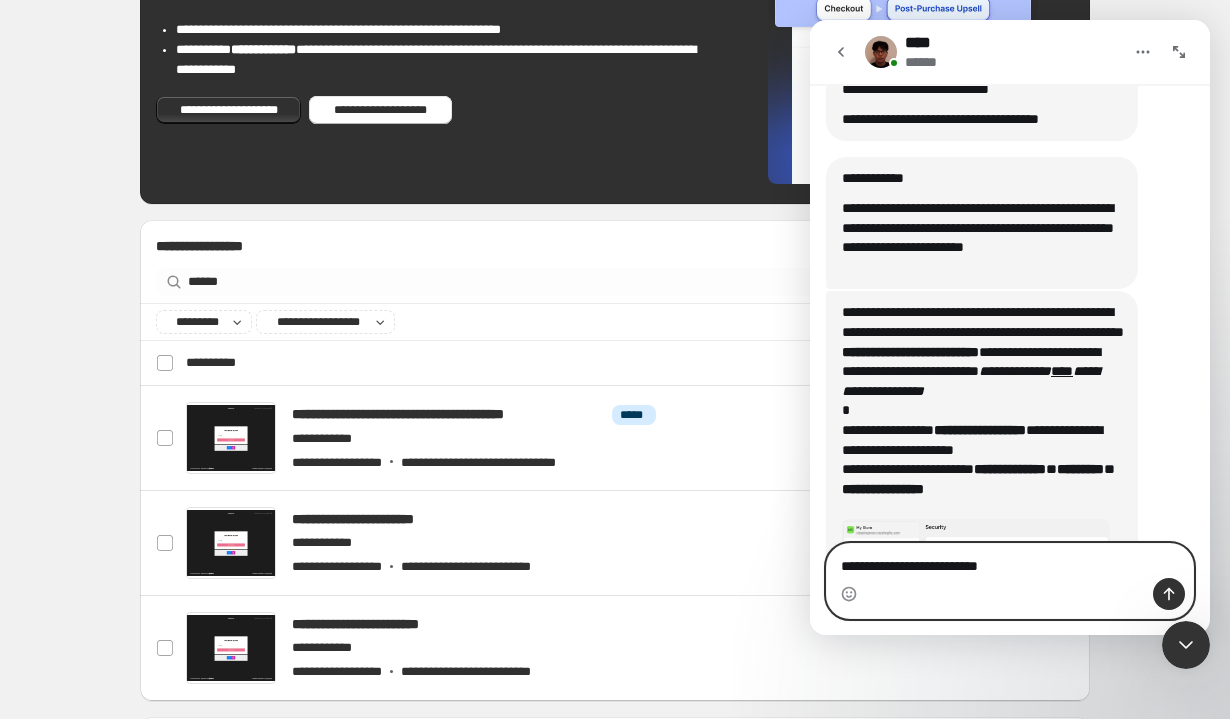 type on "**********" 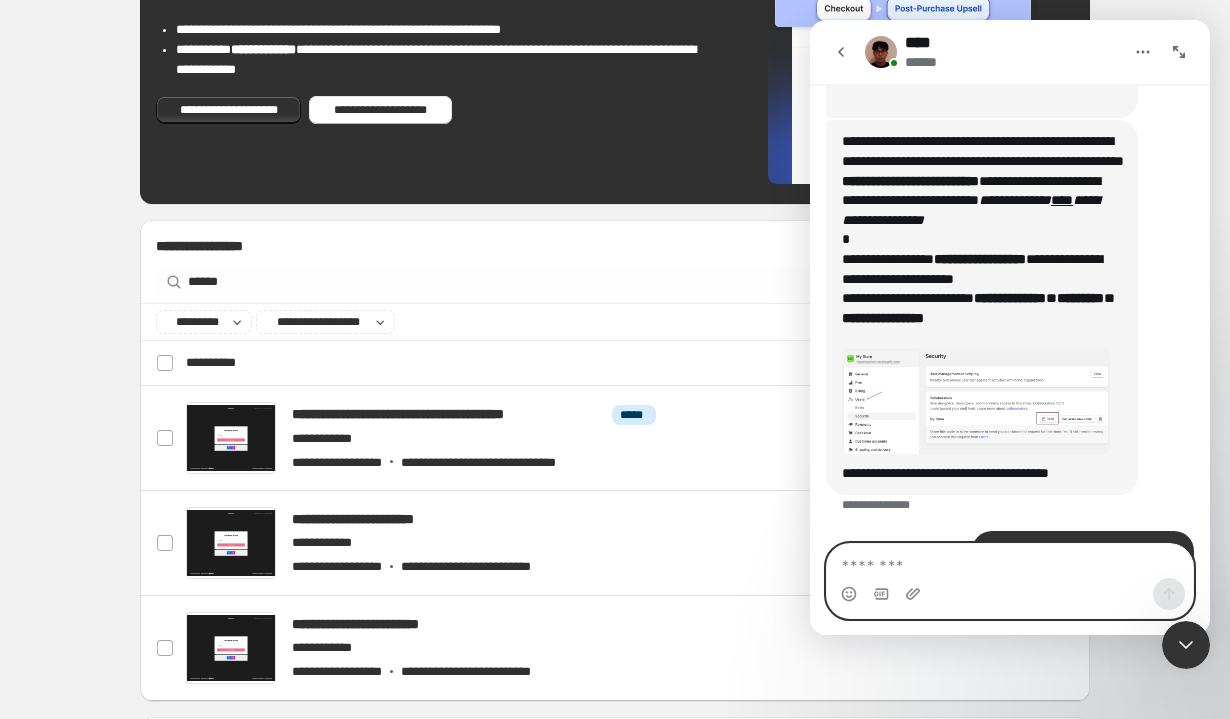 scroll, scrollTop: 1028, scrollLeft: 0, axis: vertical 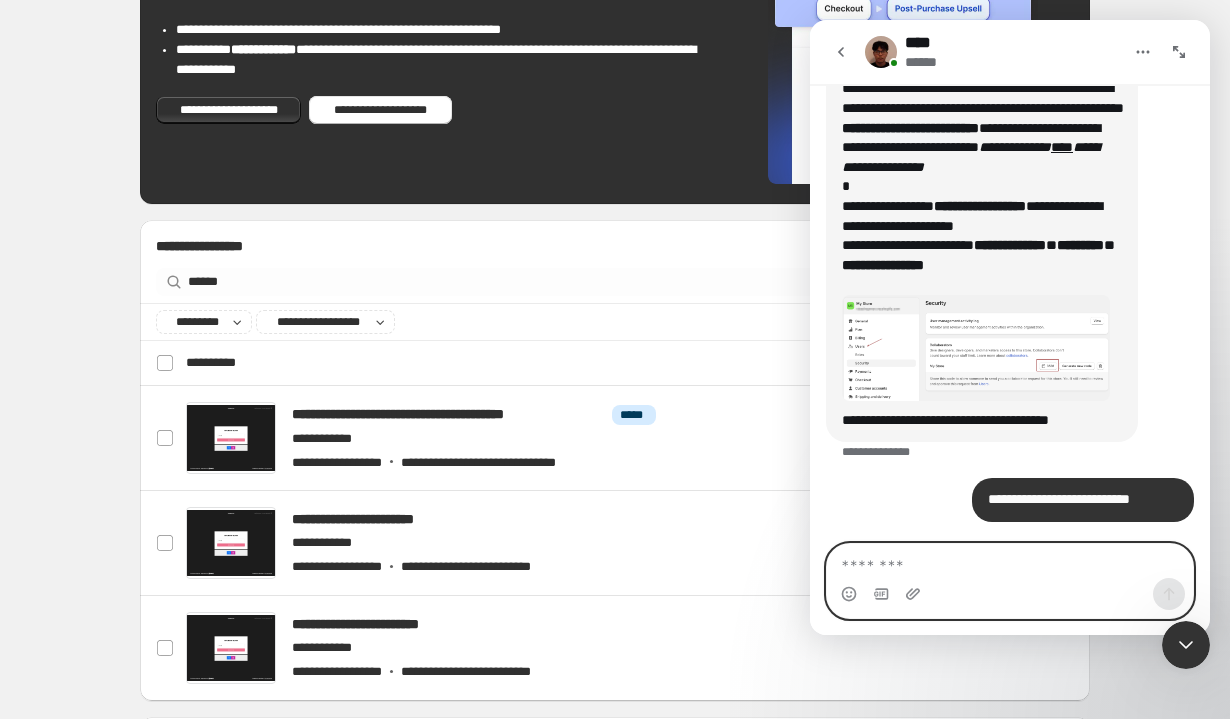 type 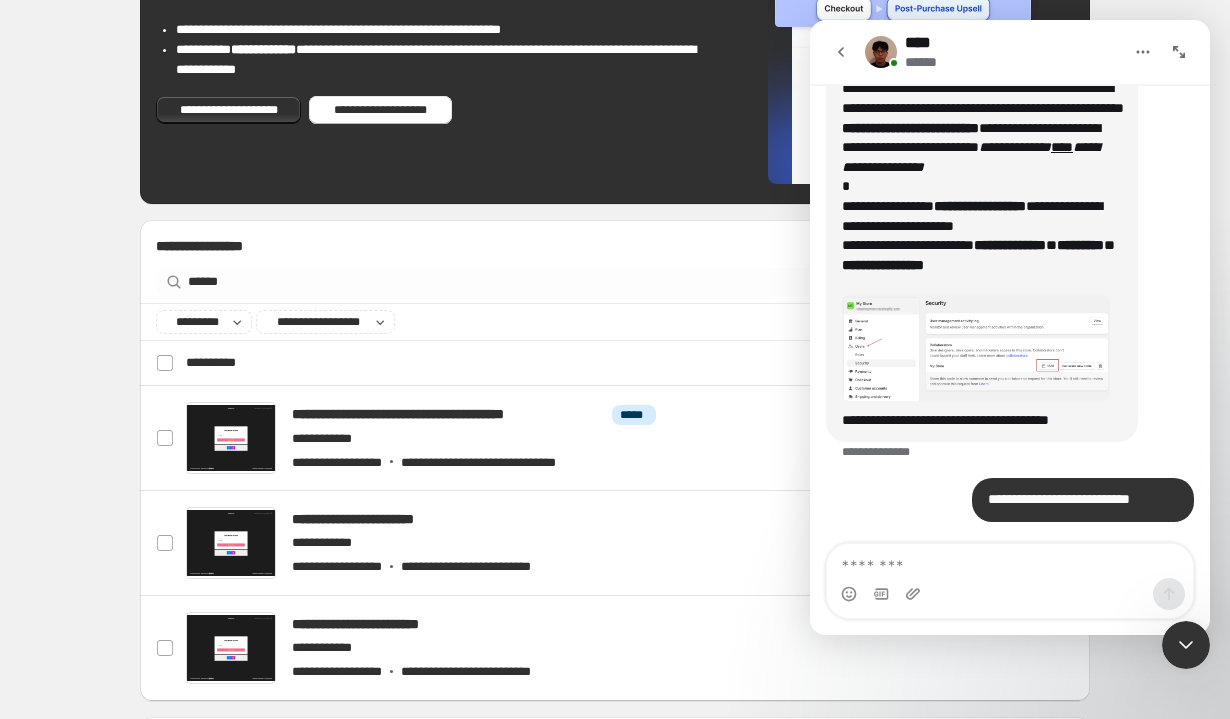 click on "**********" at bounding box center [615, 364] 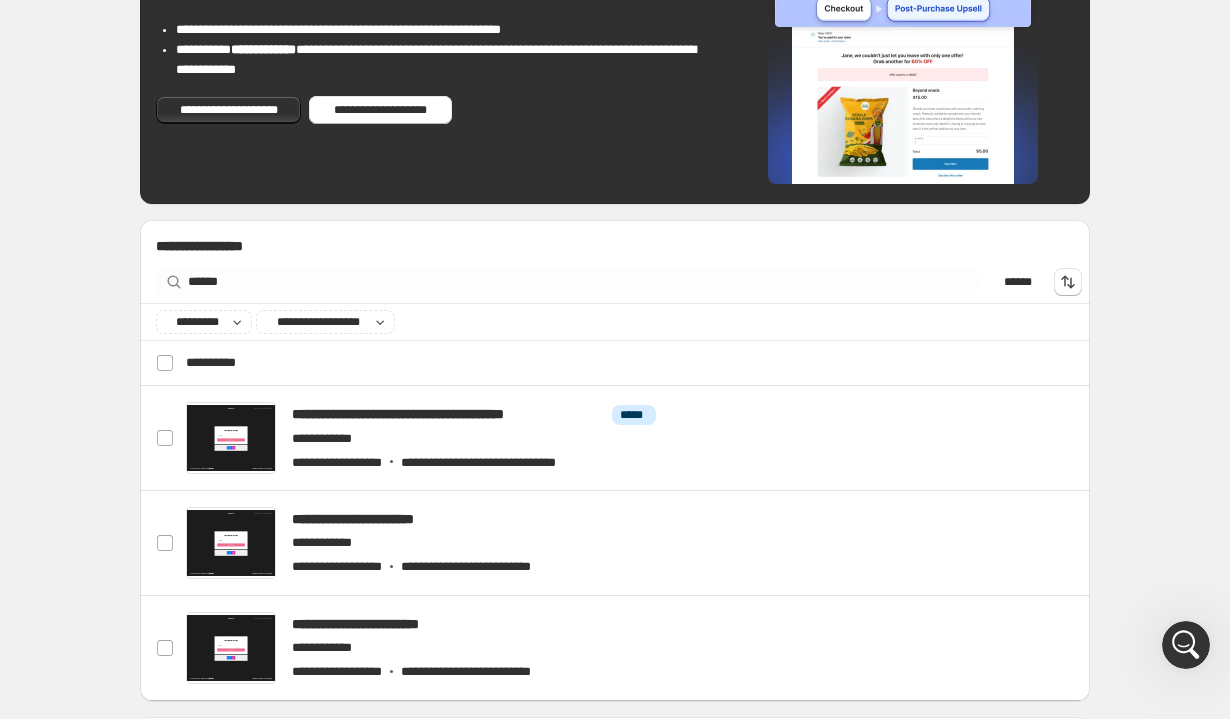 scroll, scrollTop: 0, scrollLeft: 0, axis: both 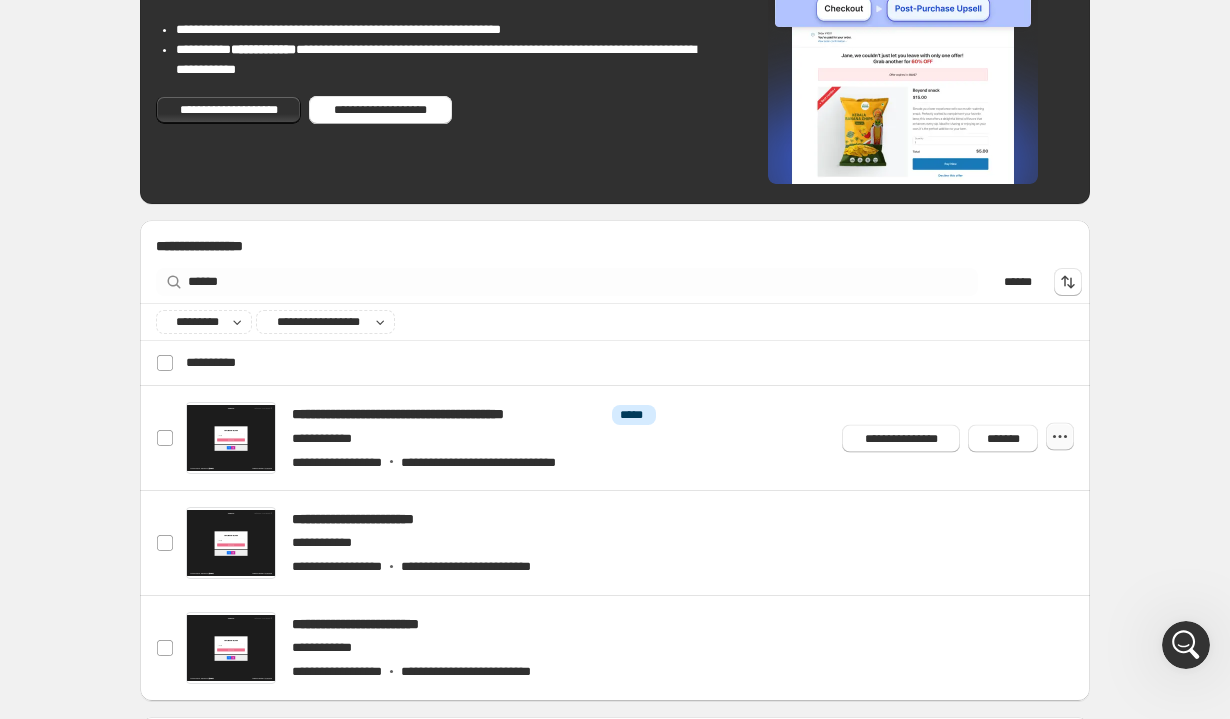 click 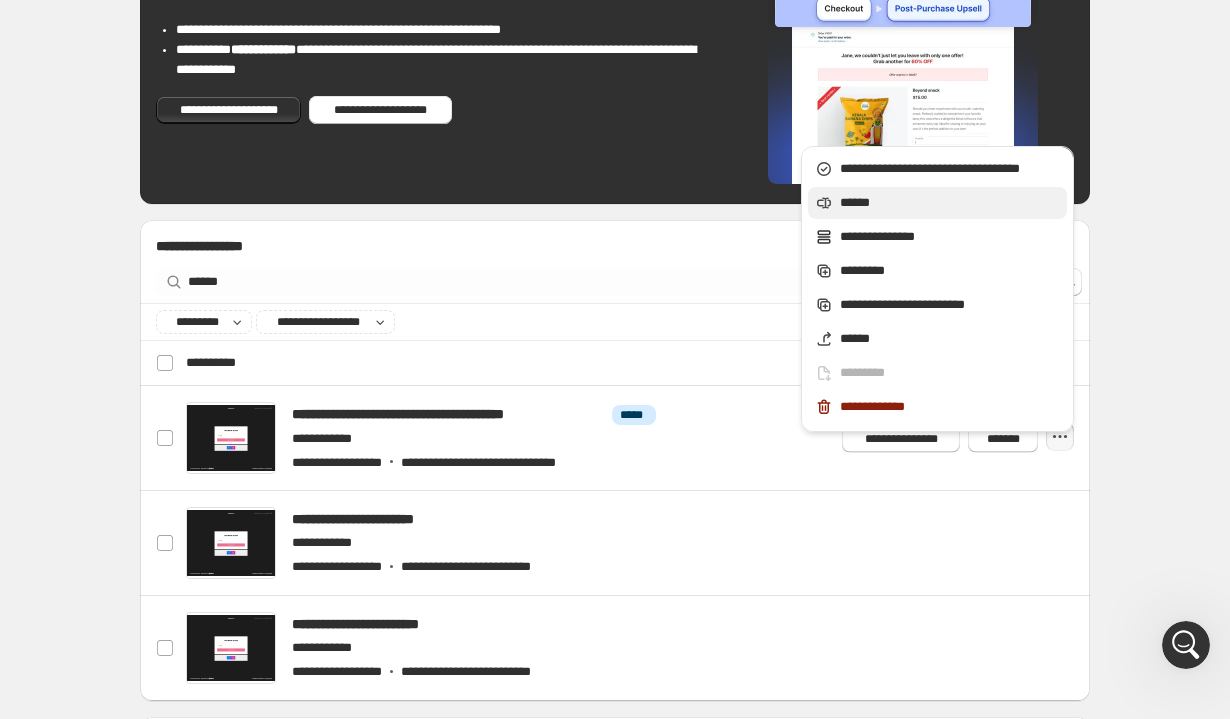 click on "******" at bounding box center [950, 203] 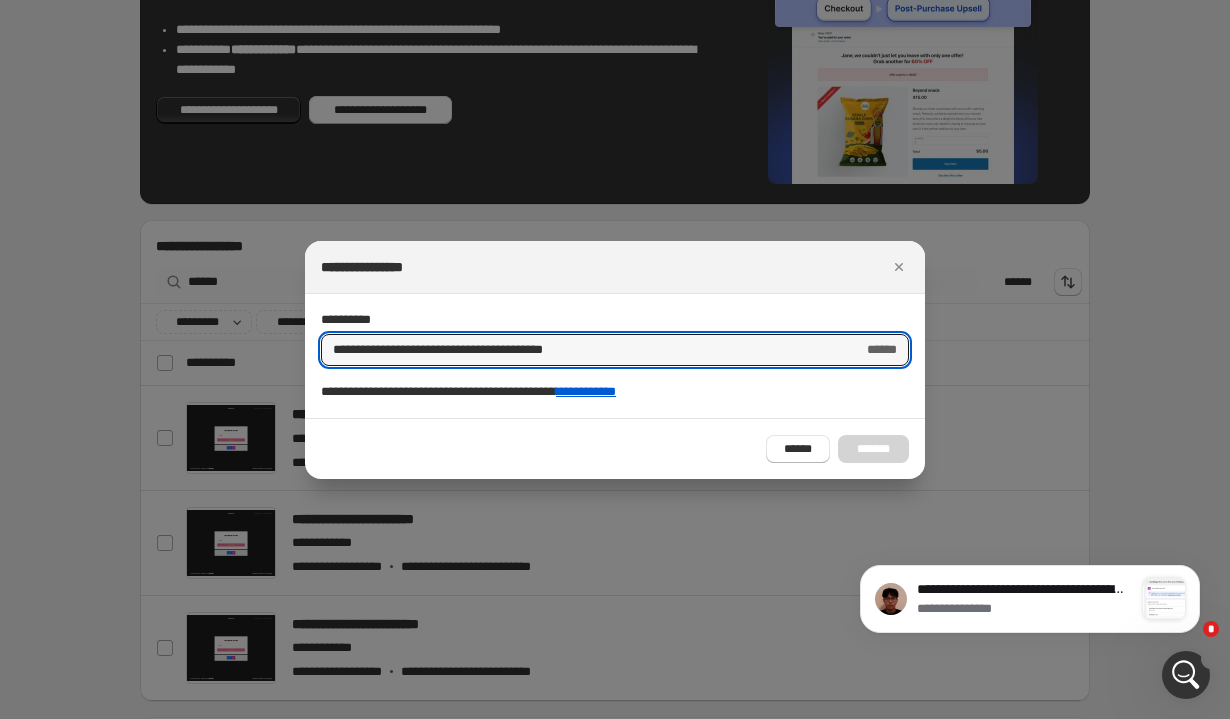 scroll, scrollTop: 0, scrollLeft: 0, axis: both 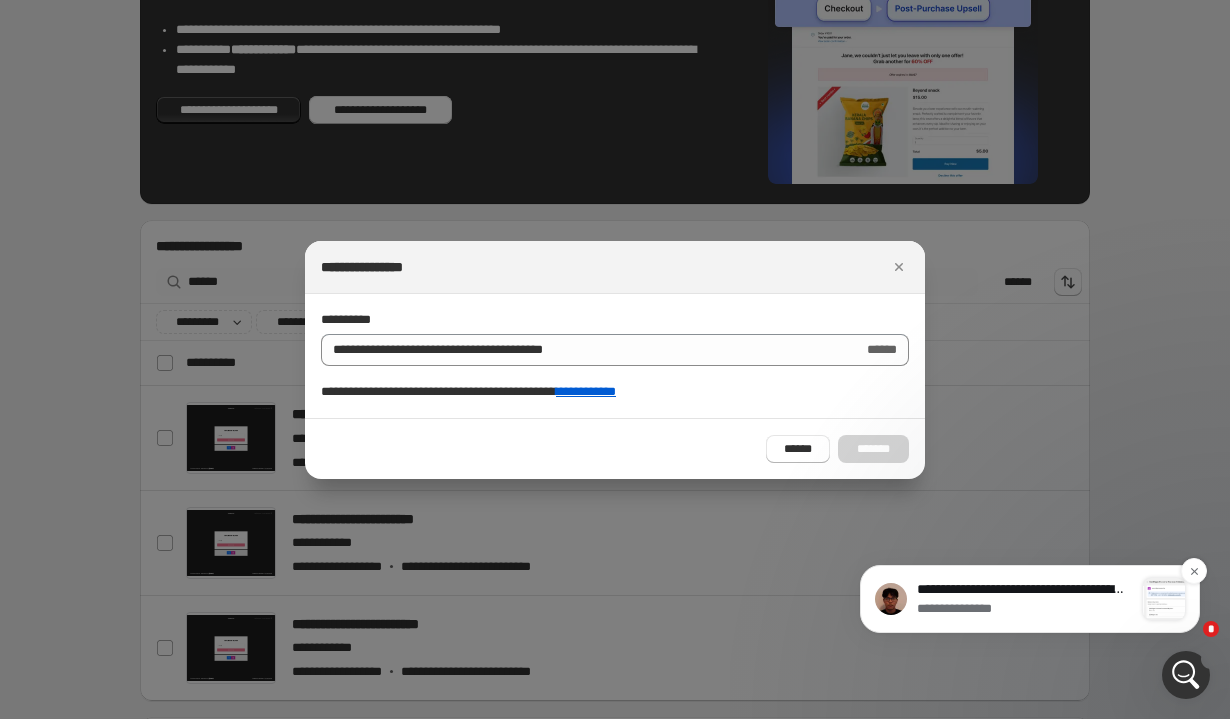 click on "**********" at bounding box center (1025, 609) 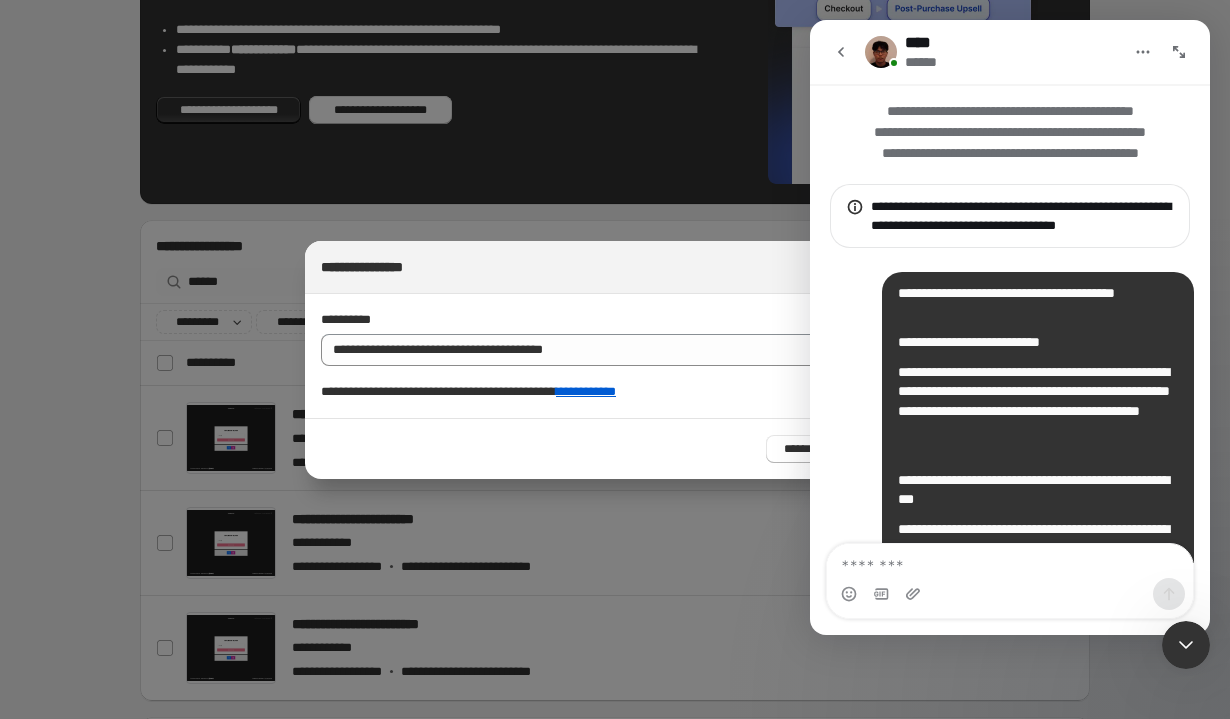 scroll, scrollTop: 186, scrollLeft: 0, axis: vertical 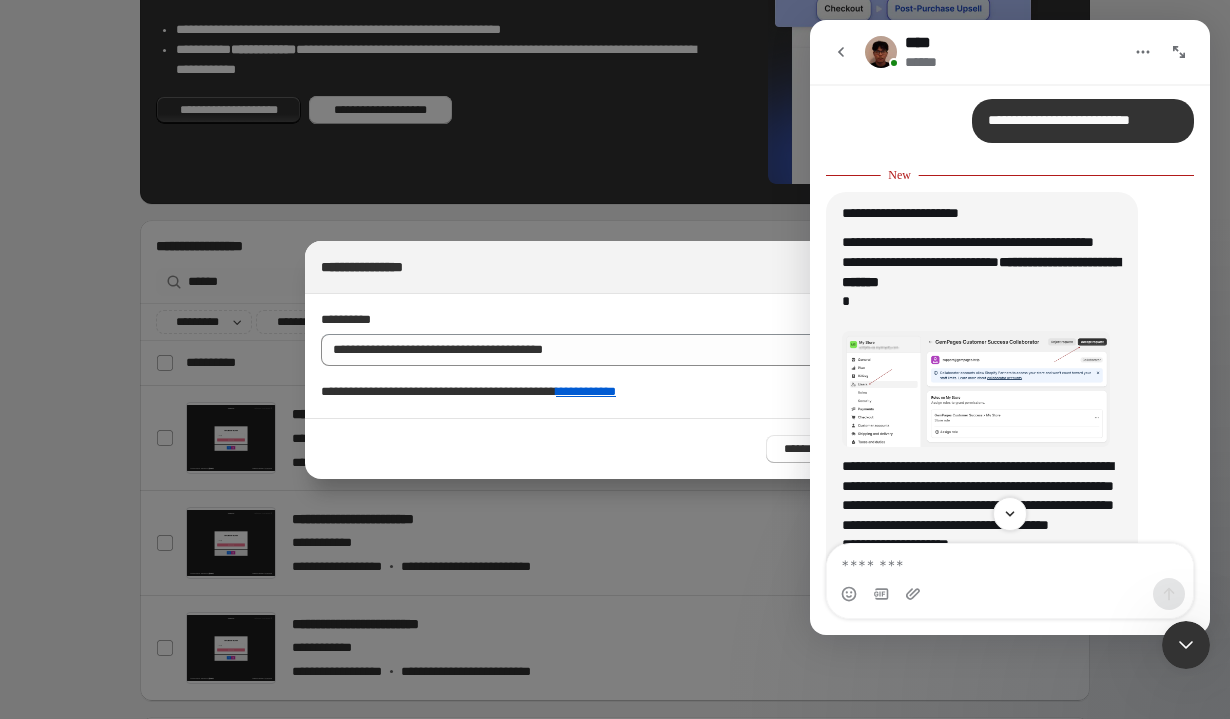 click on "**********" at bounding box center (982, 282) 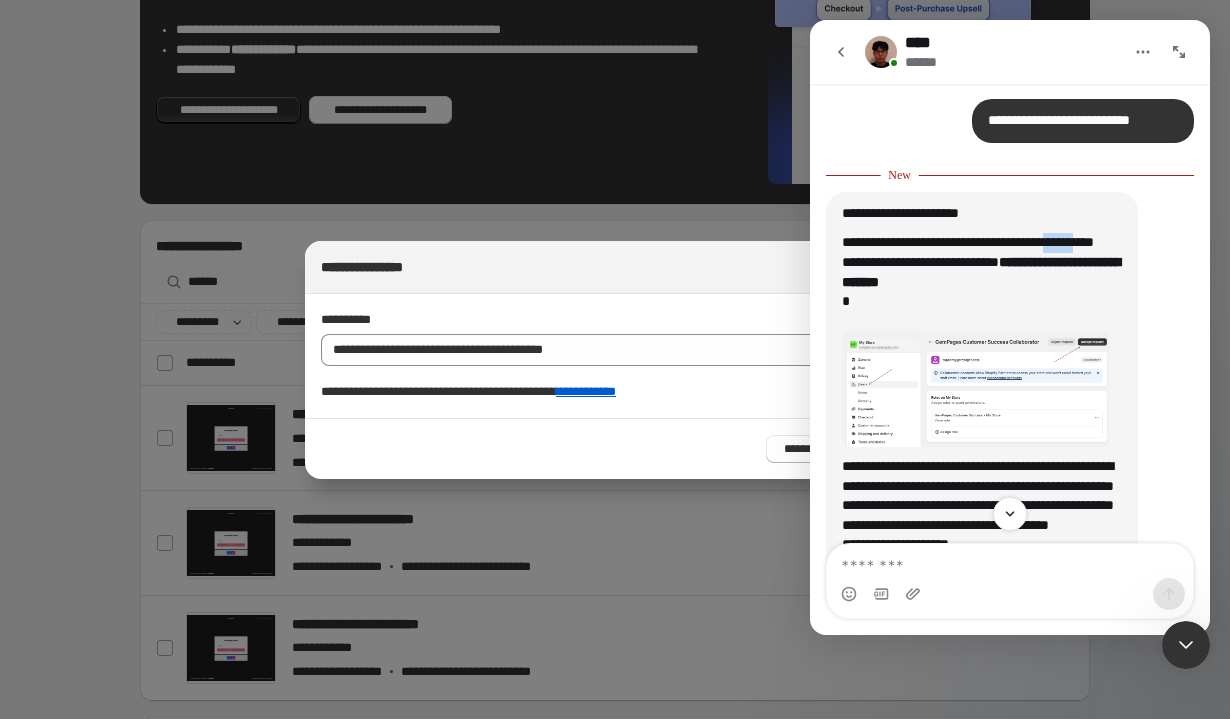 click on "**********" at bounding box center (982, 282) 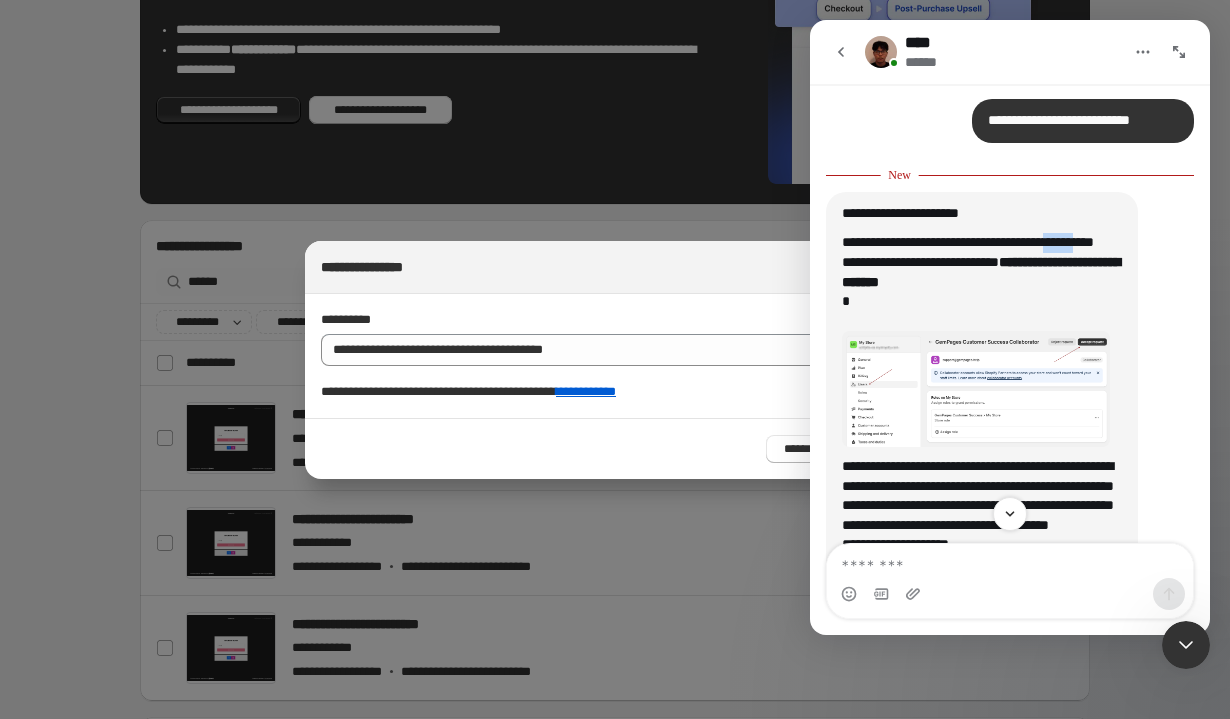 copy on "******" 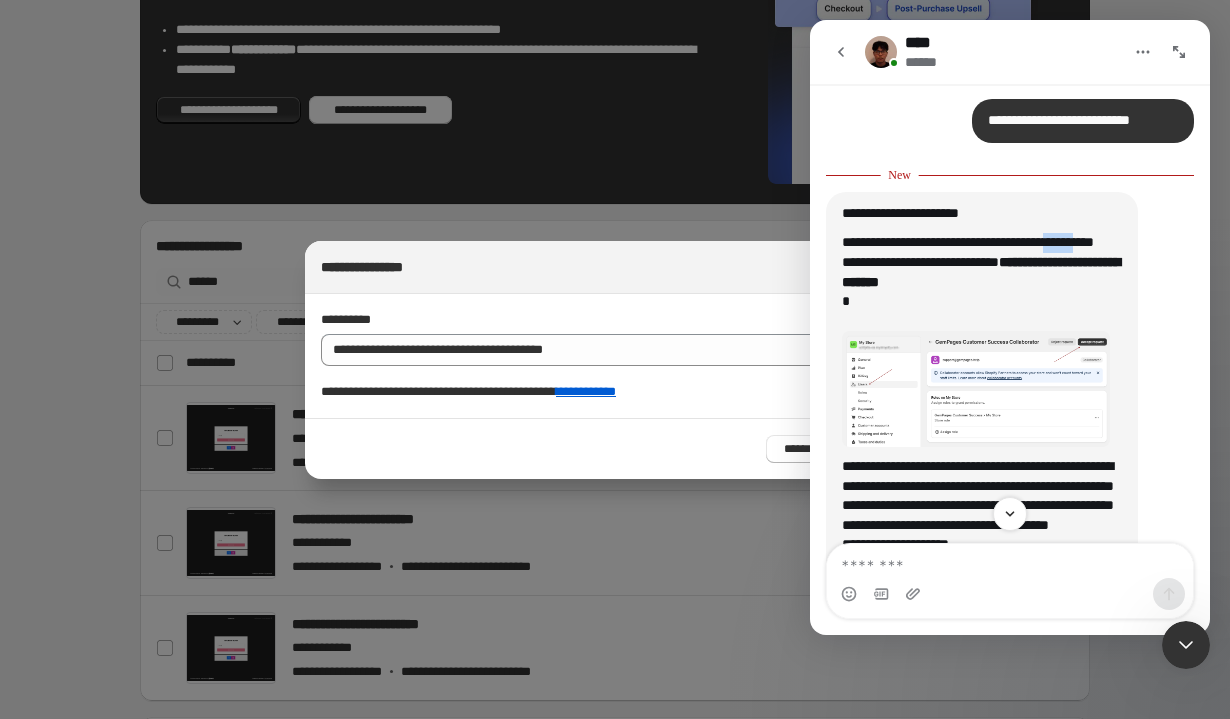scroll, scrollTop: 1471, scrollLeft: 0, axis: vertical 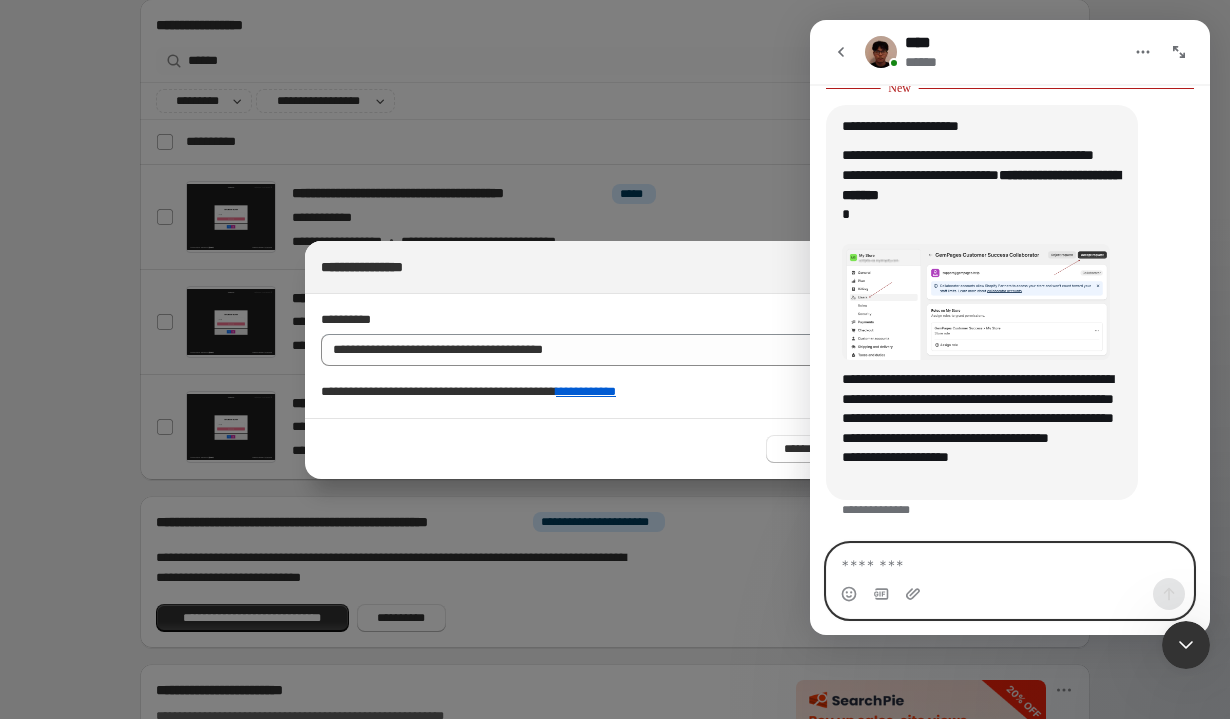click at bounding box center [1010, 561] 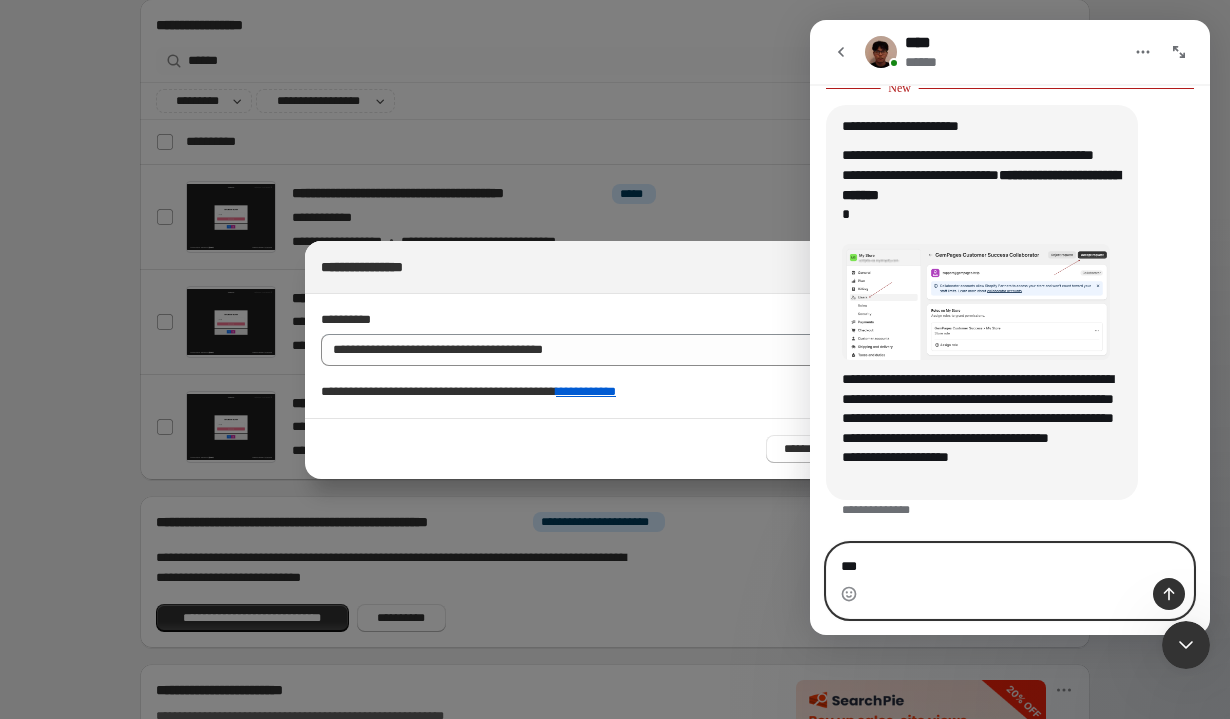 type on "****" 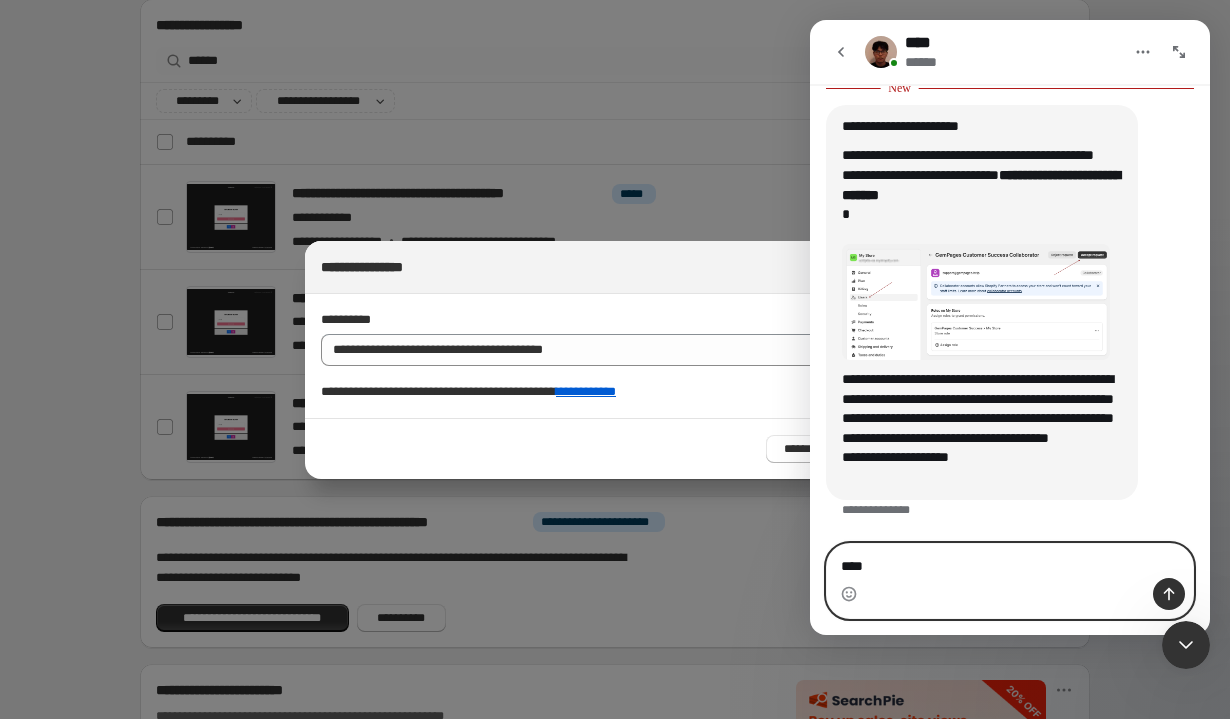 type 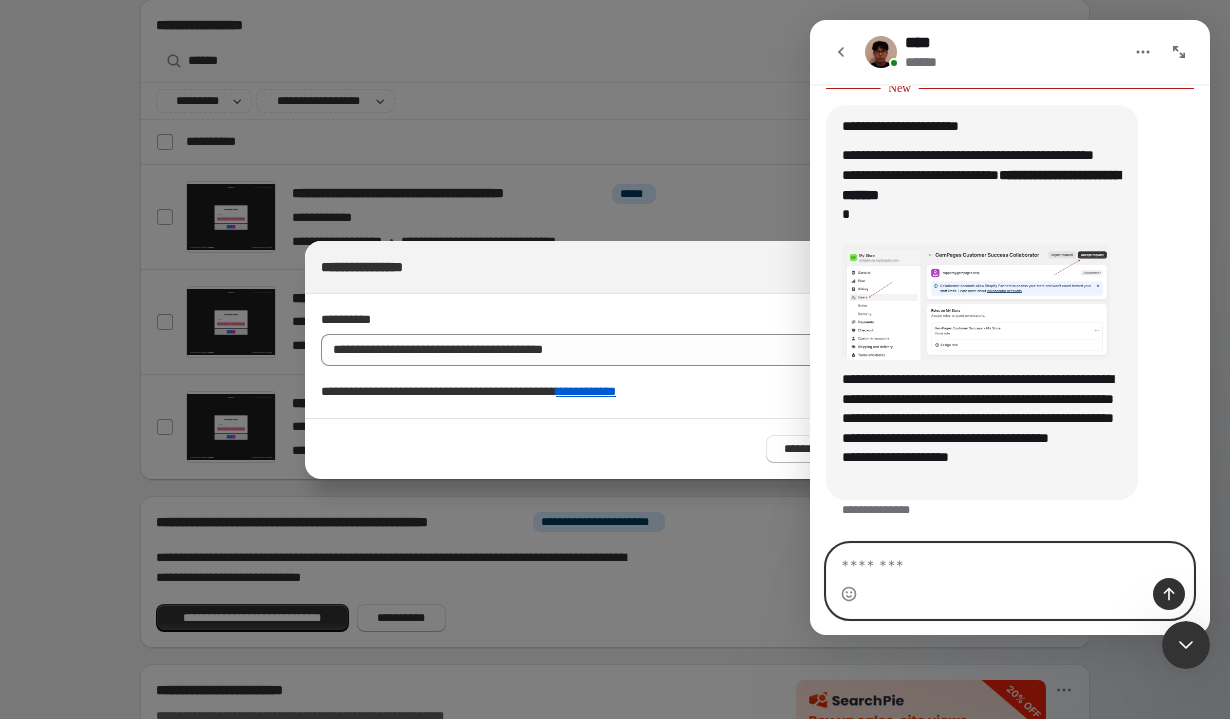 scroll, scrollTop: 1498, scrollLeft: 0, axis: vertical 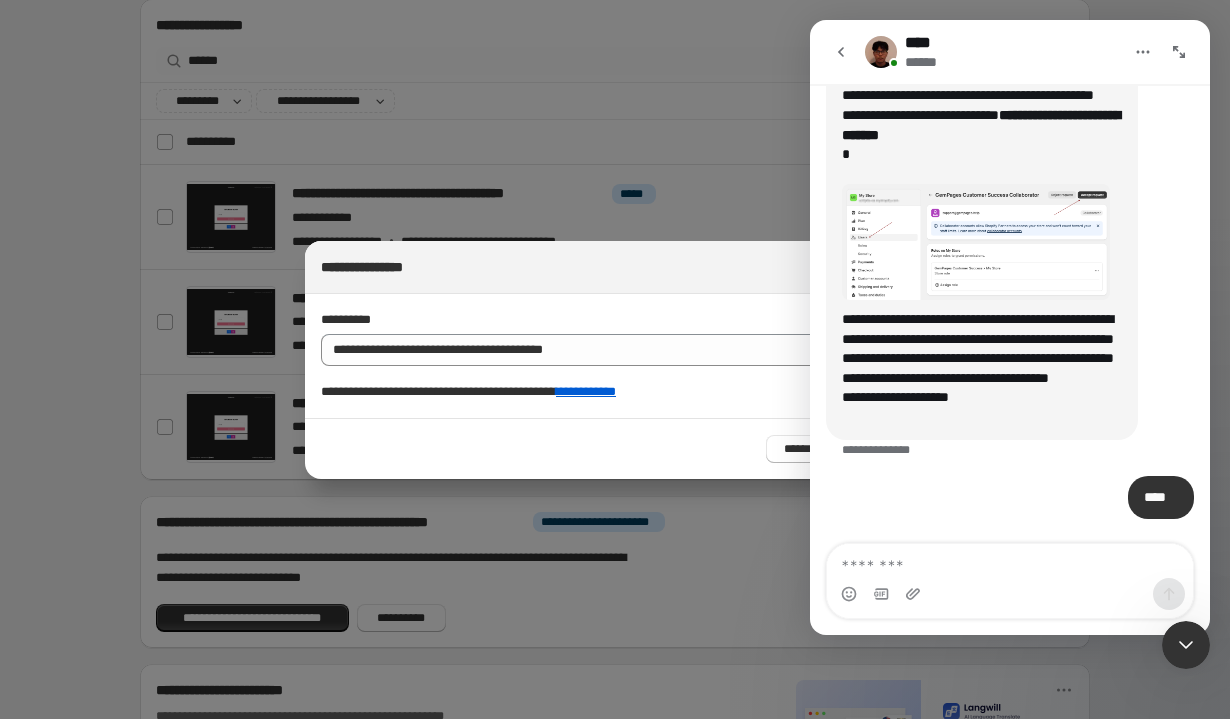 click 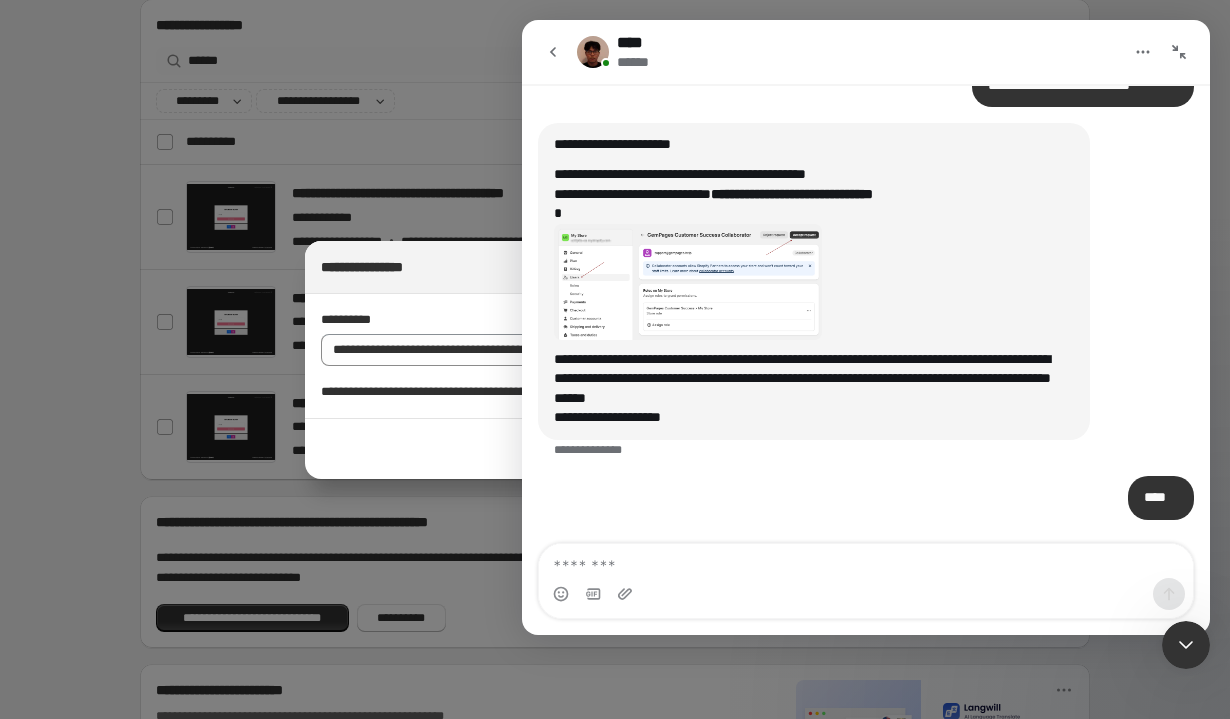 click 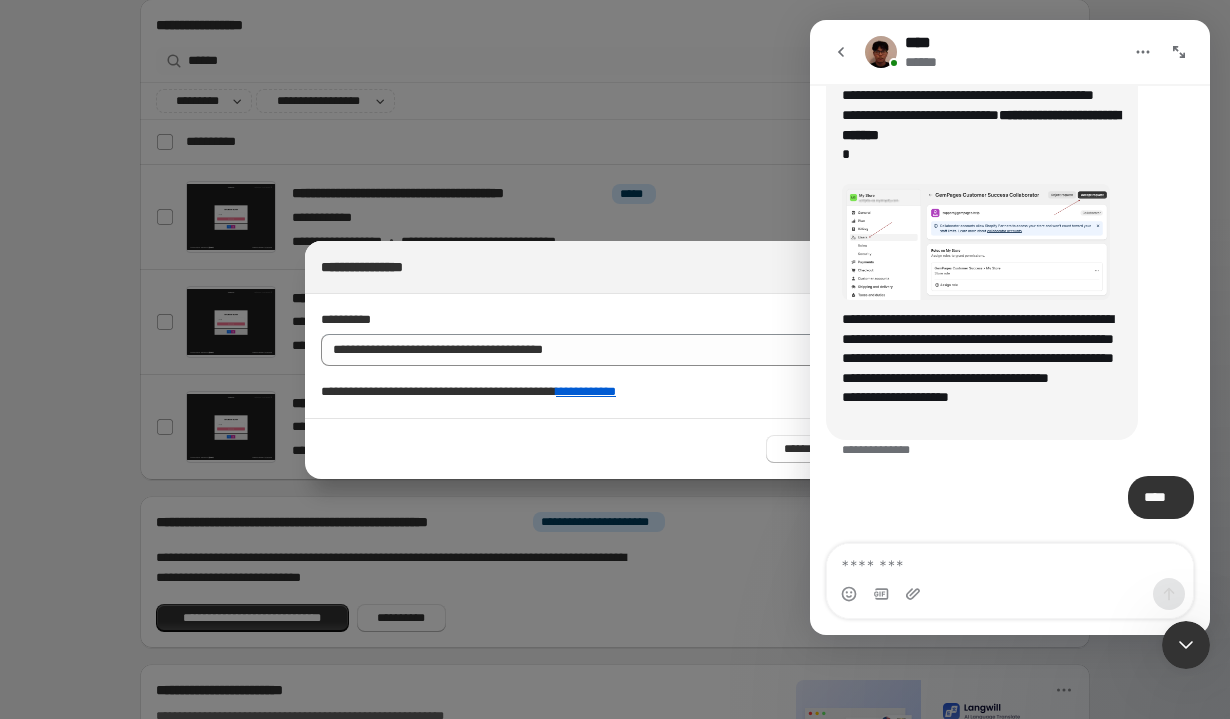 click at bounding box center [841, 52] 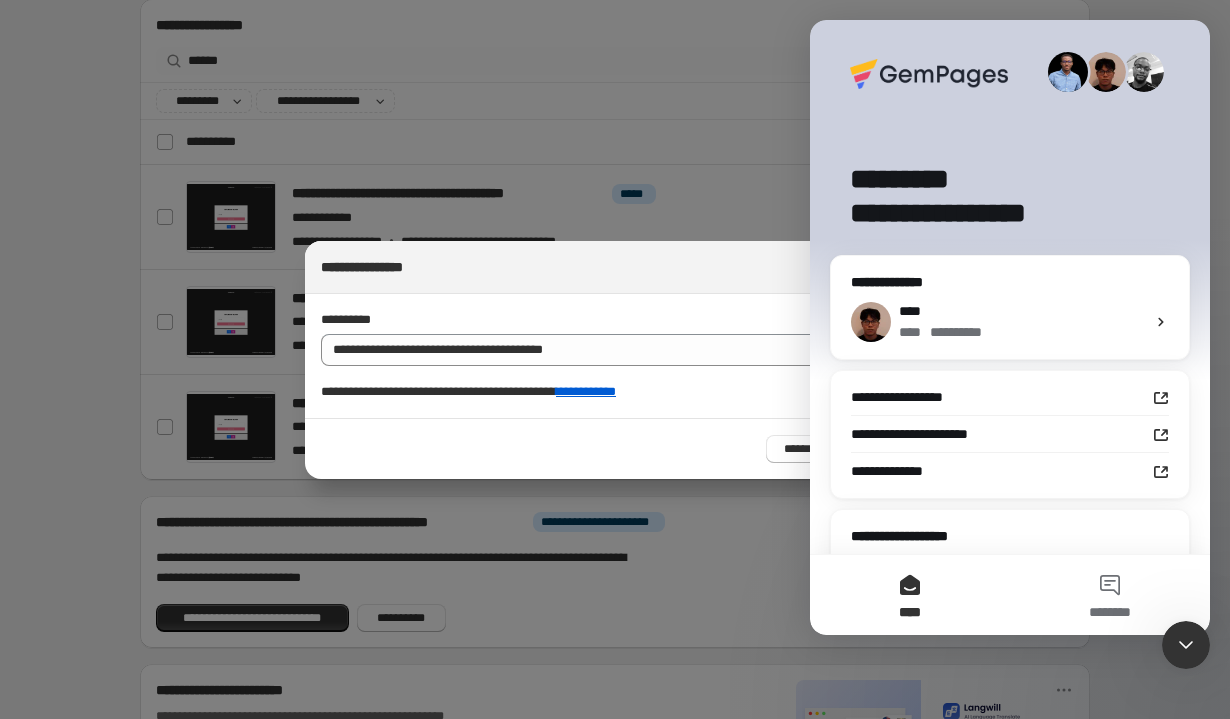 scroll, scrollTop: 0, scrollLeft: 0, axis: both 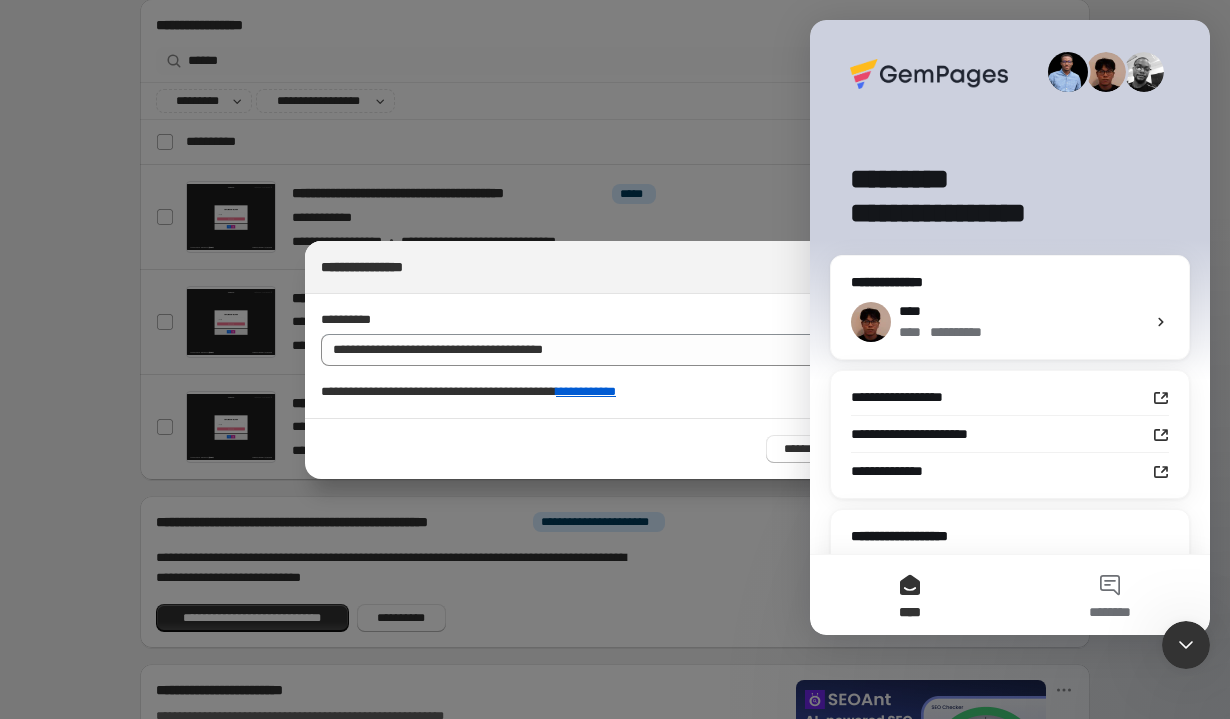 click at bounding box center [1186, 645] 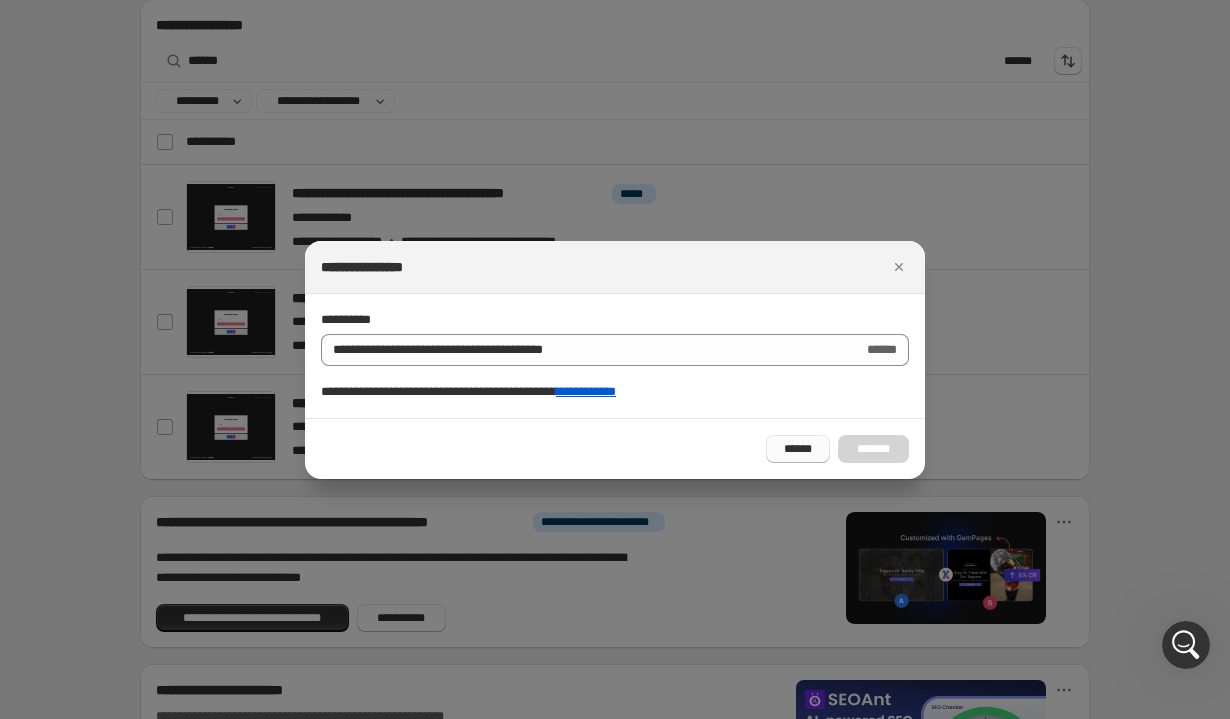 click on "******" at bounding box center [798, 449] 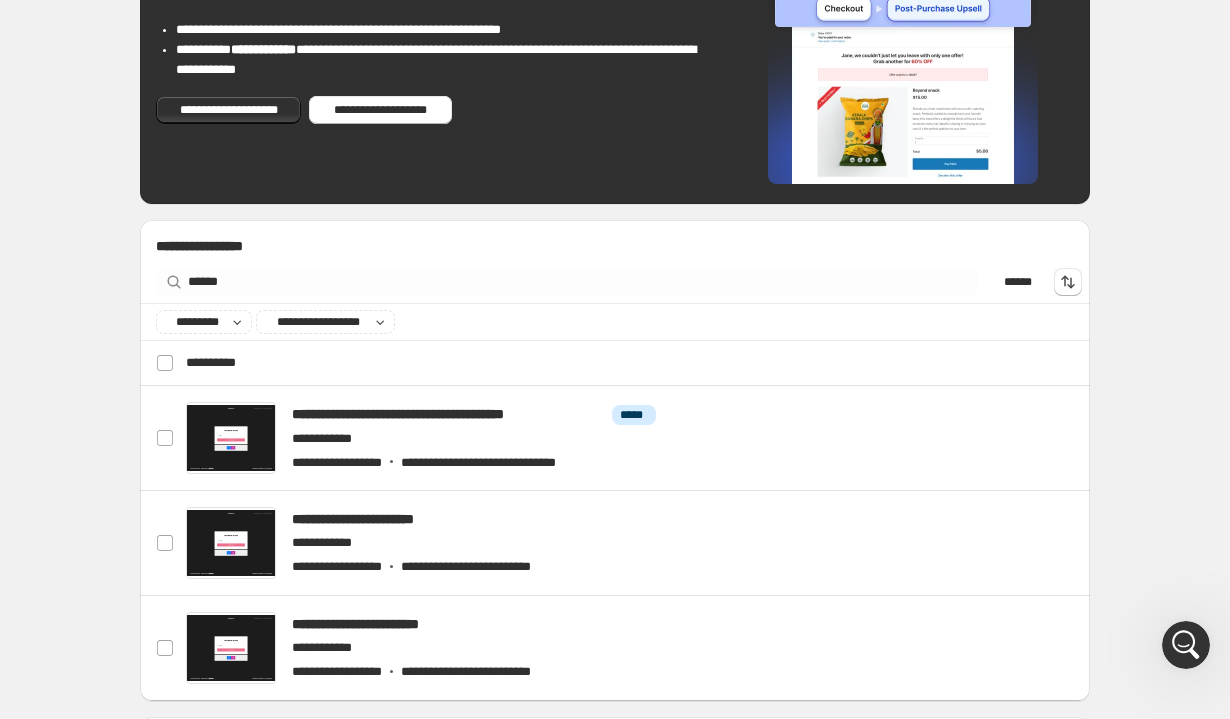 scroll, scrollTop: 0, scrollLeft: 0, axis: both 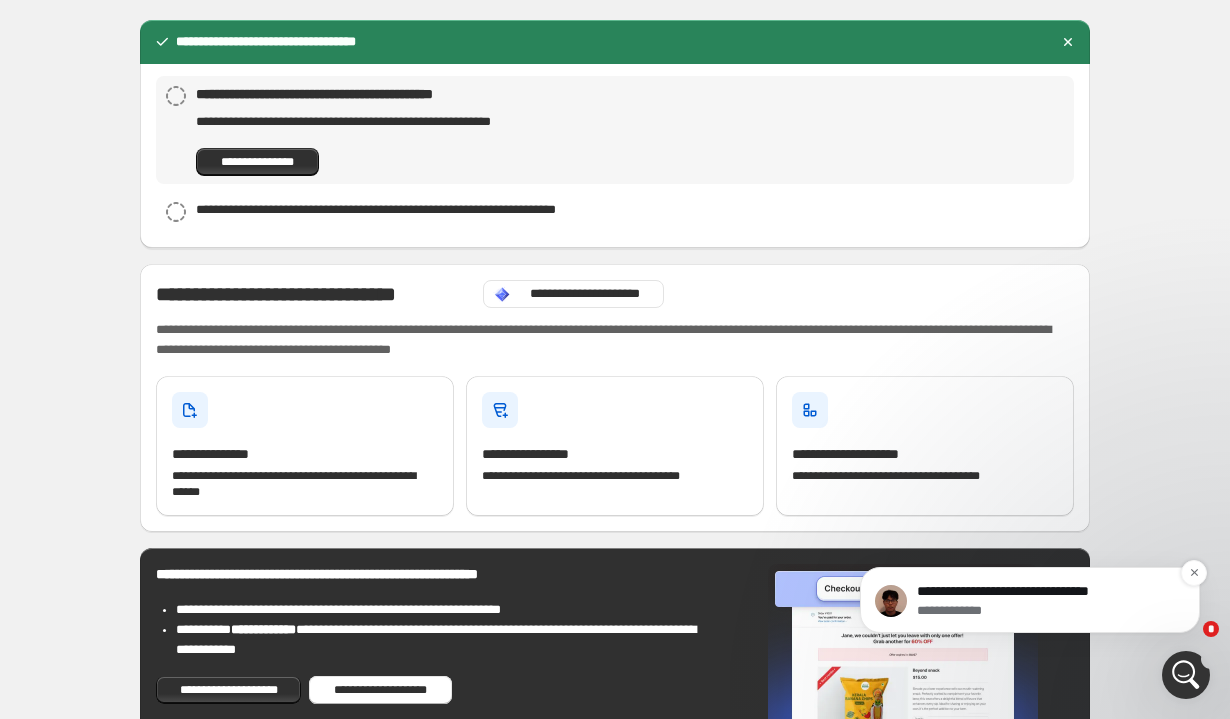 click on "**********" at bounding box center (1046, 592) 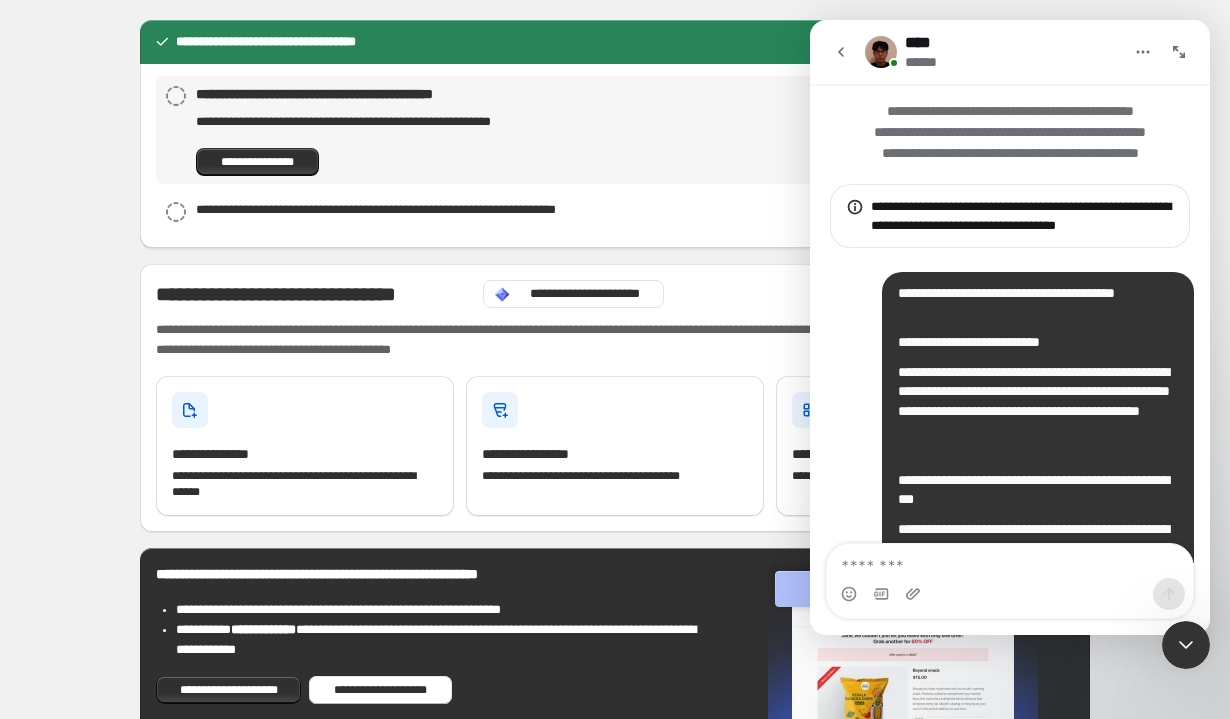 scroll, scrollTop: 511, scrollLeft: 0, axis: vertical 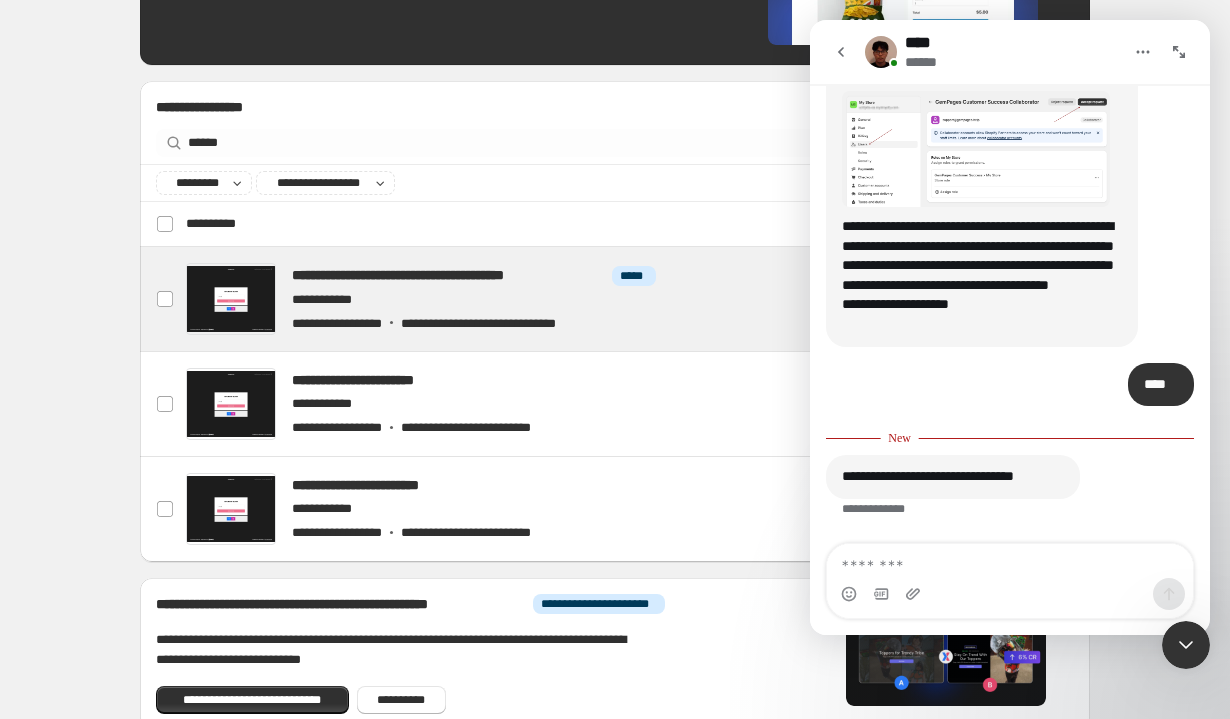 click at bounding box center (639, 299) 